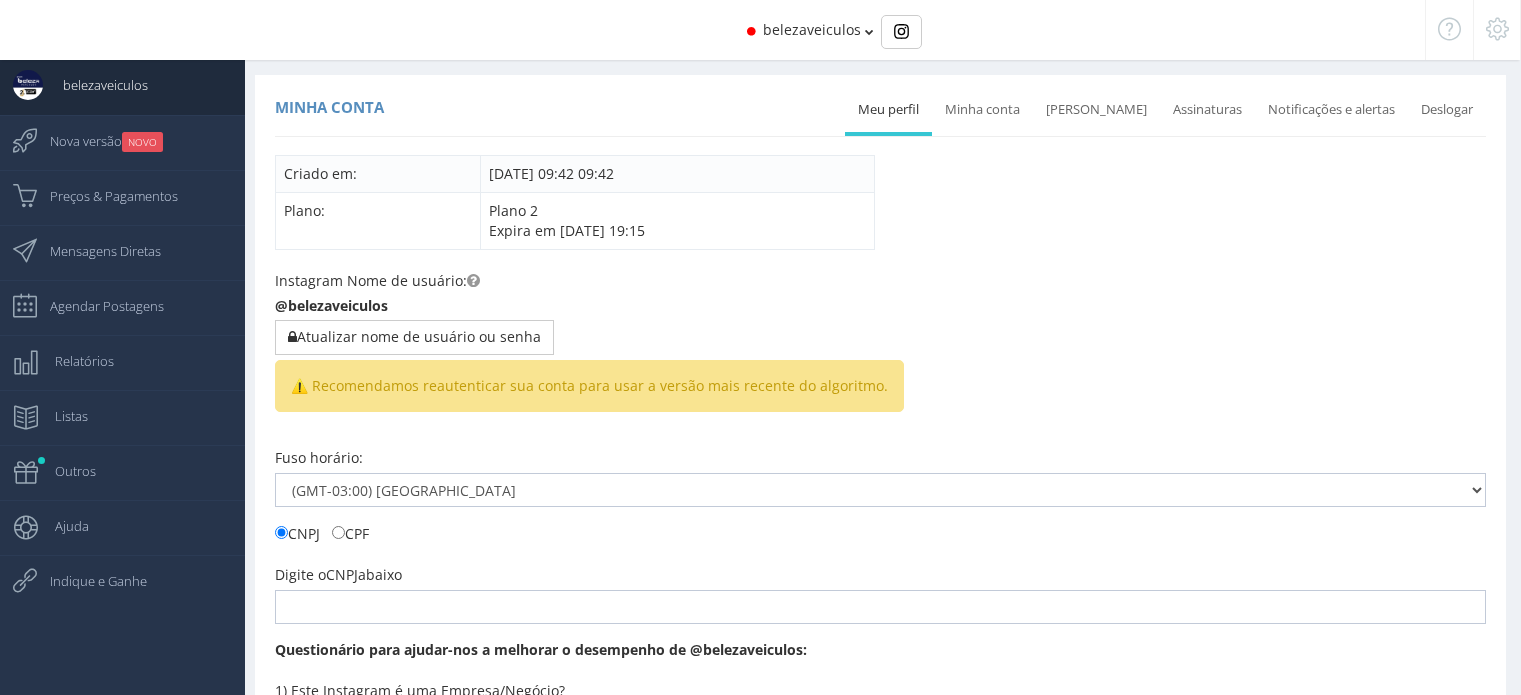 scroll, scrollTop: 0, scrollLeft: 0, axis: both 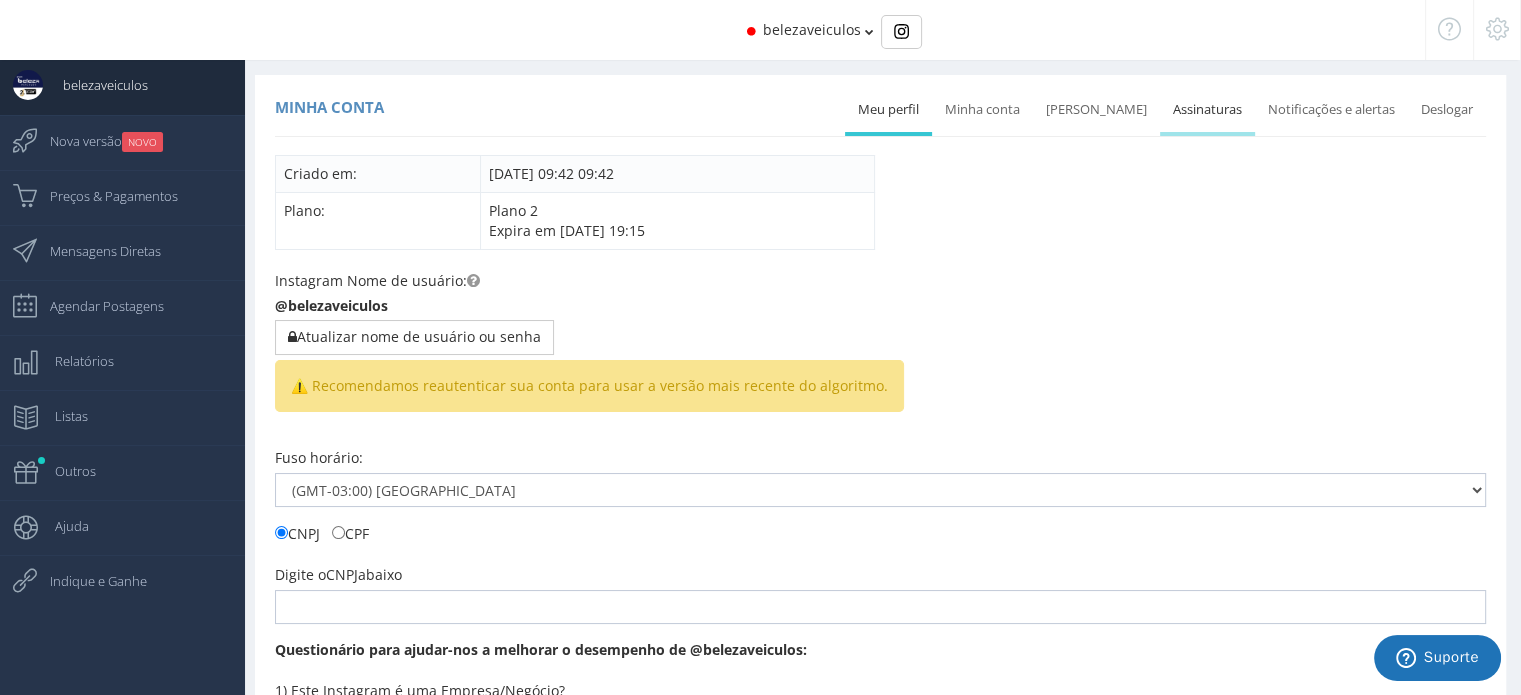 click on "Assinaturas" at bounding box center [1207, 110] 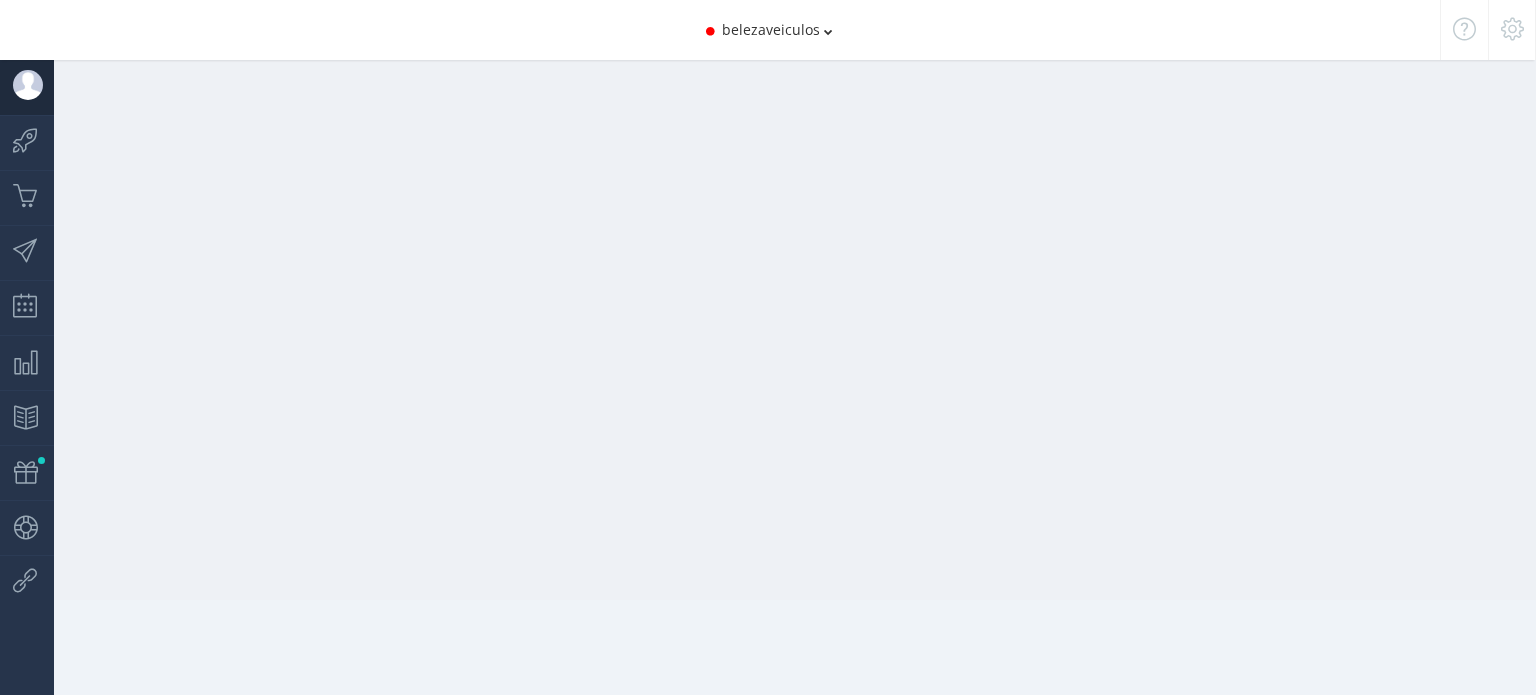 scroll, scrollTop: 0, scrollLeft: 0, axis: both 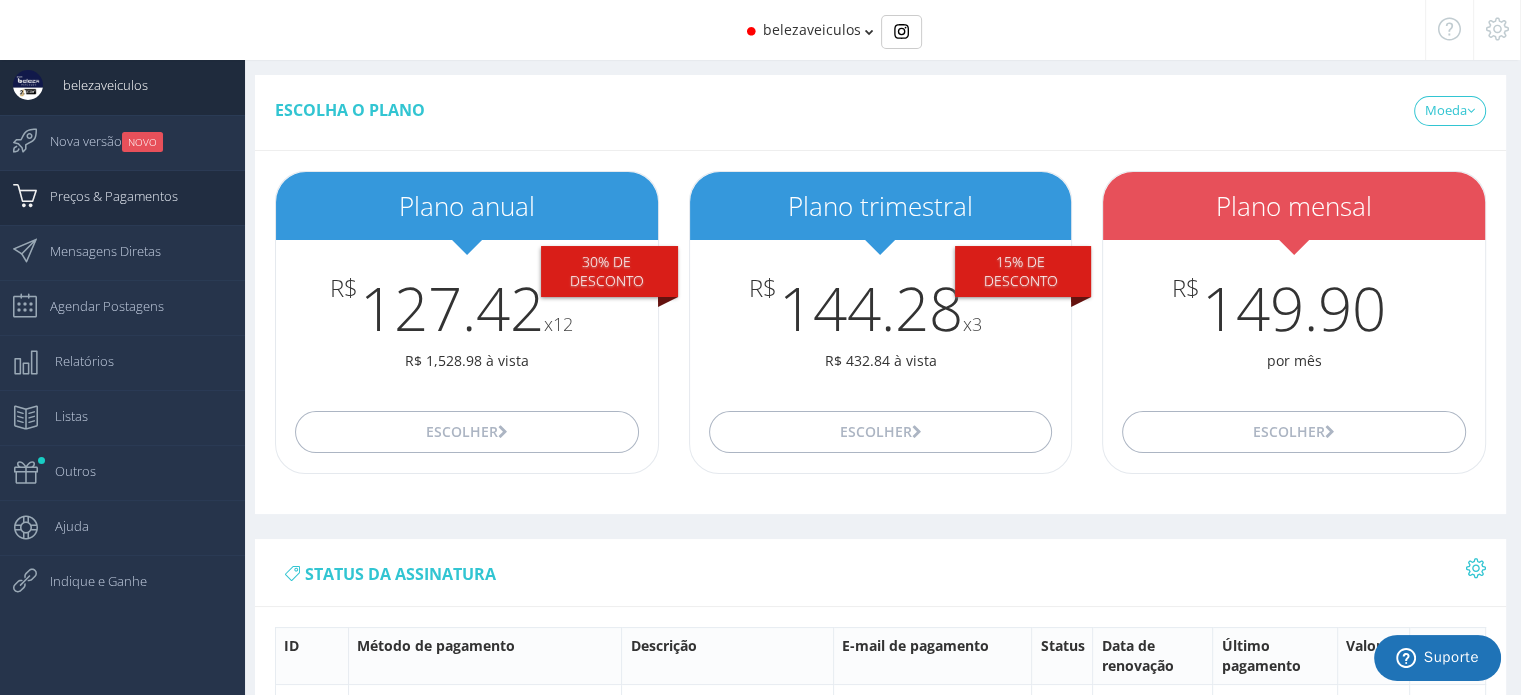 click on "Preços & Pagamentos" at bounding box center (104, 196) 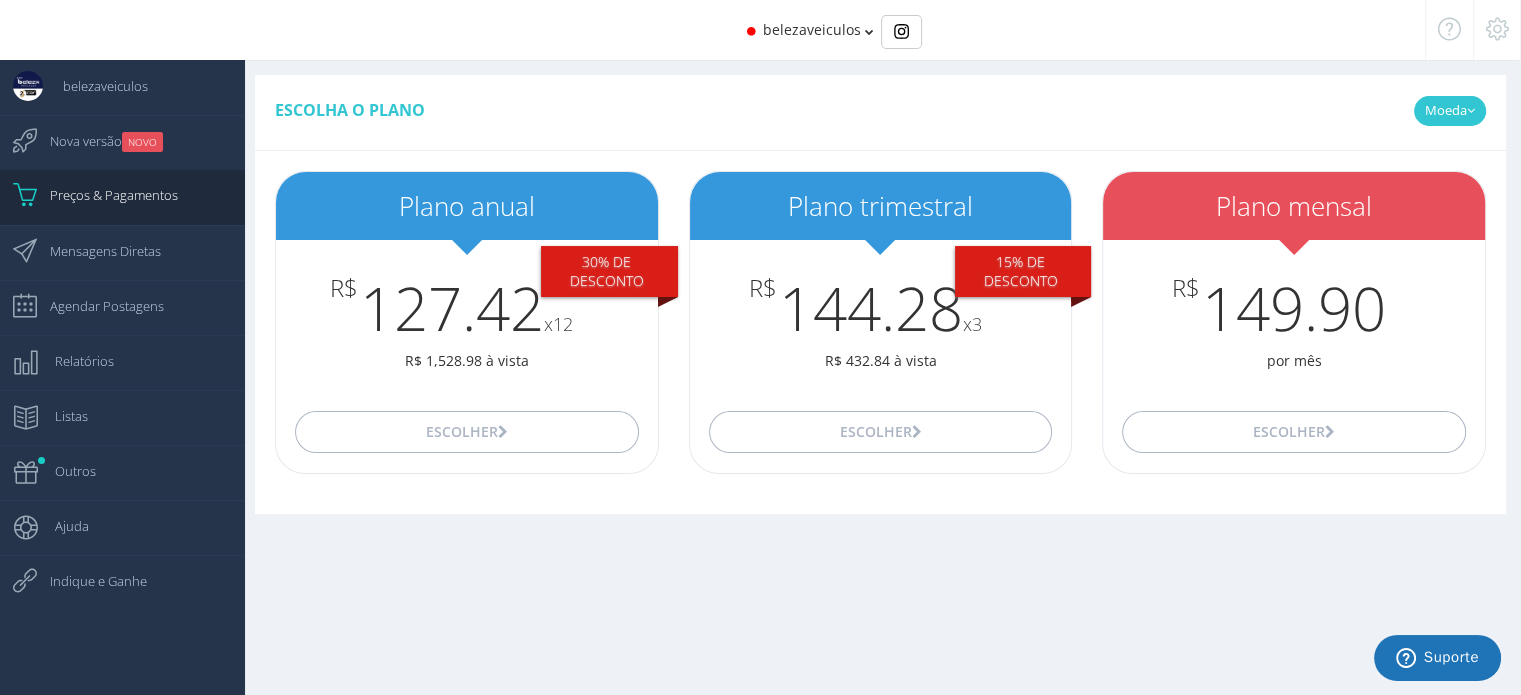 click on "Moeda" at bounding box center (1450, 111) 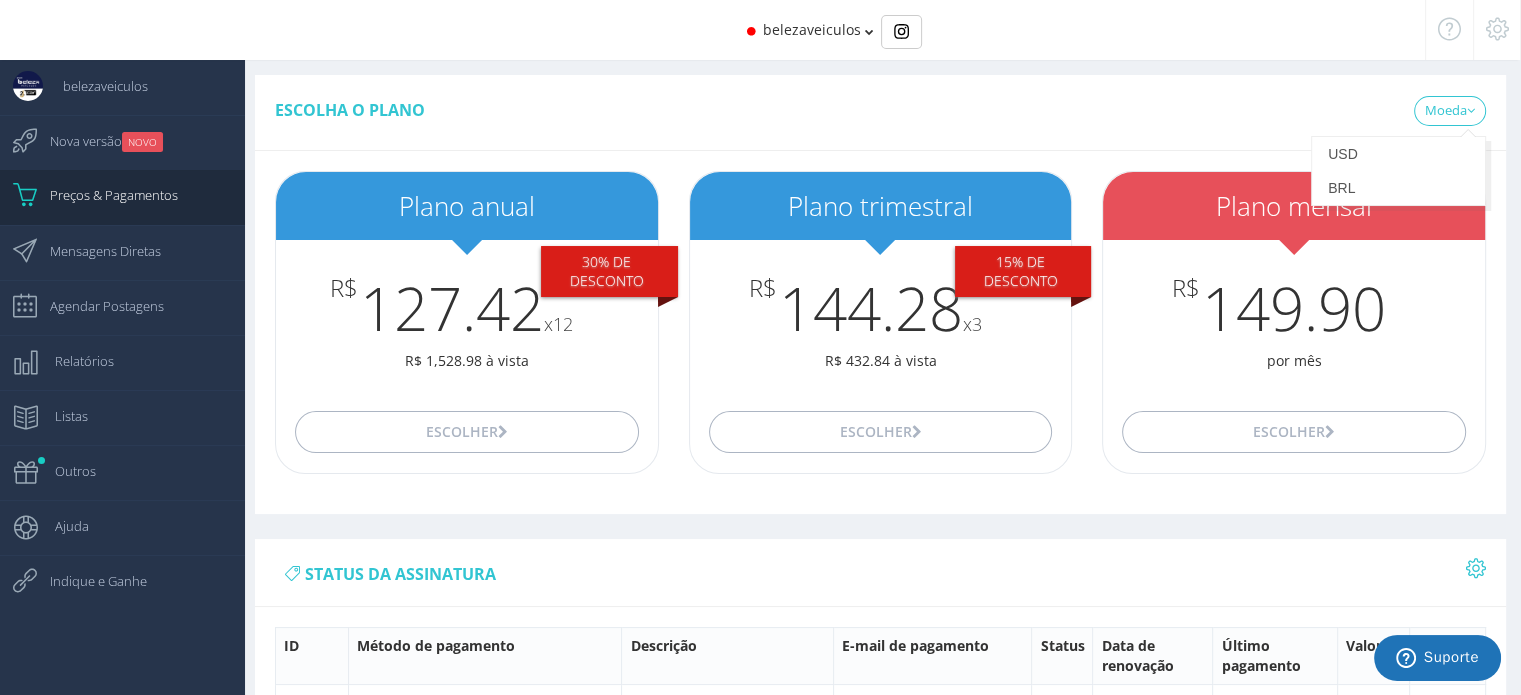 click at bounding box center [1497, 29] 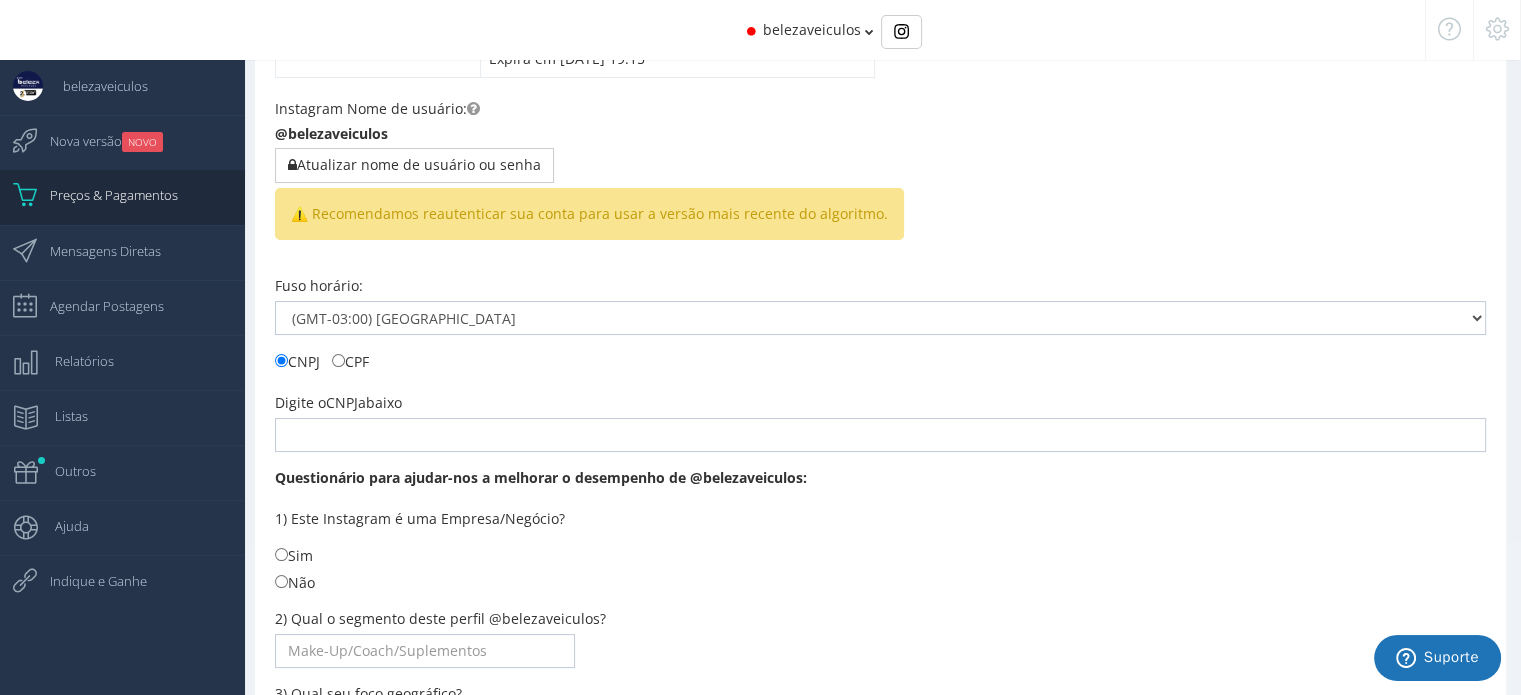 scroll, scrollTop: 0, scrollLeft: 0, axis: both 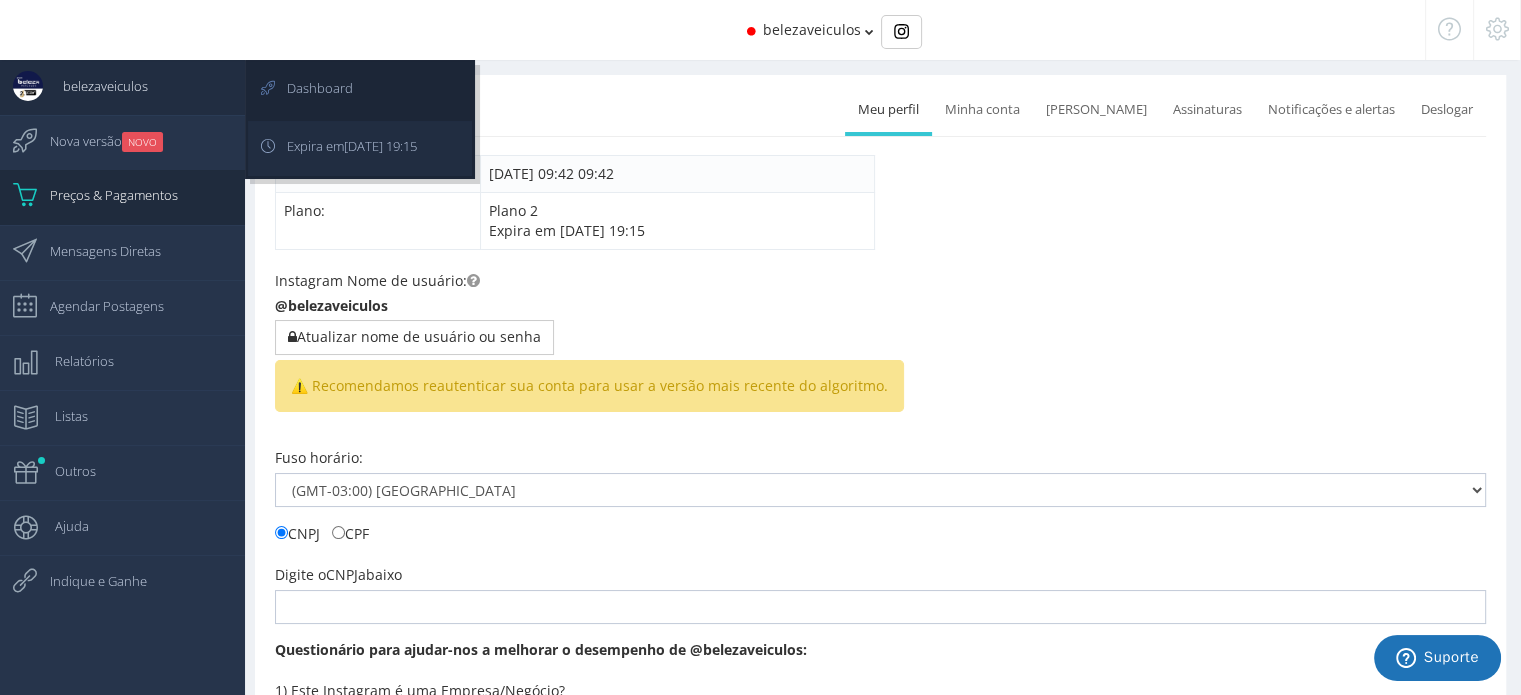 click on "[DATE] 19:15" at bounding box center (380, 146) 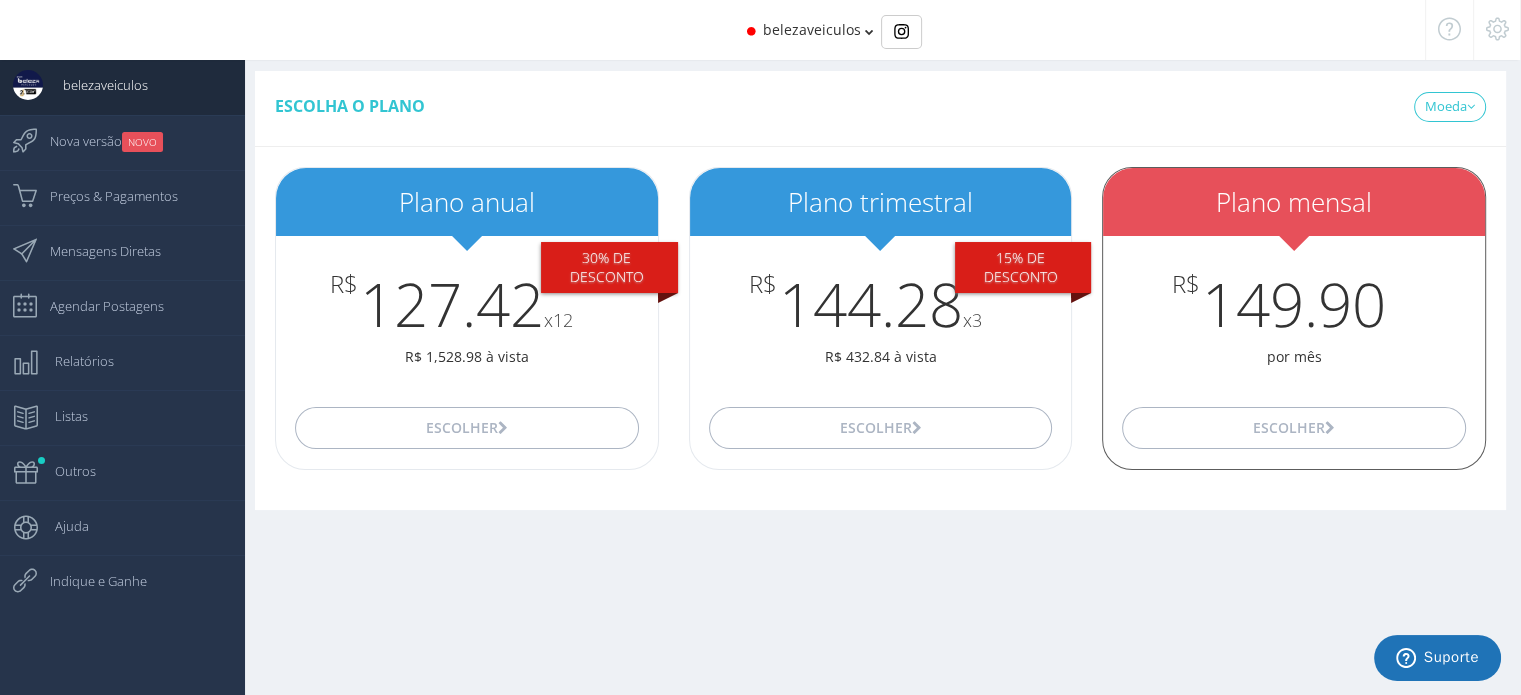 scroll, scrollTop: 0, scrollLeft: 0, axis: both 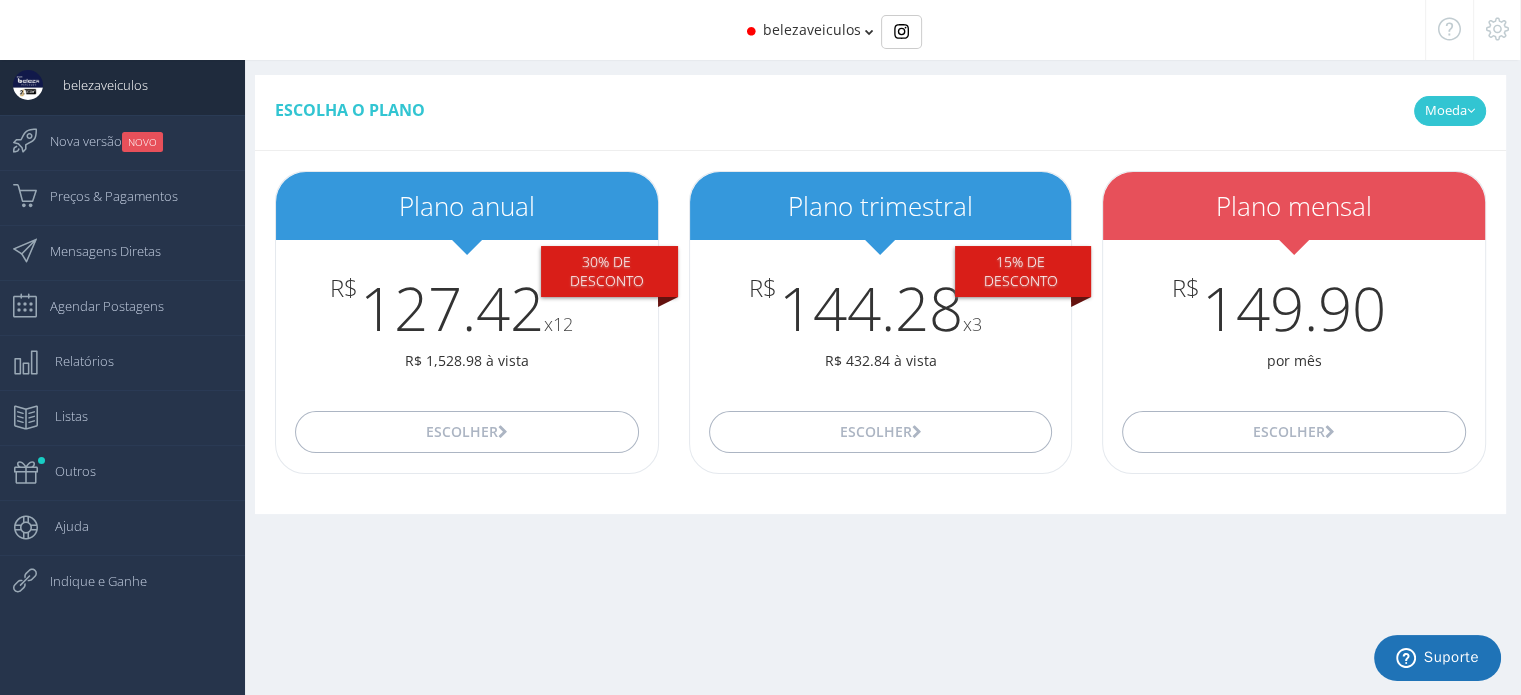 click on "Moeda" at bounding box center [1450, 111] 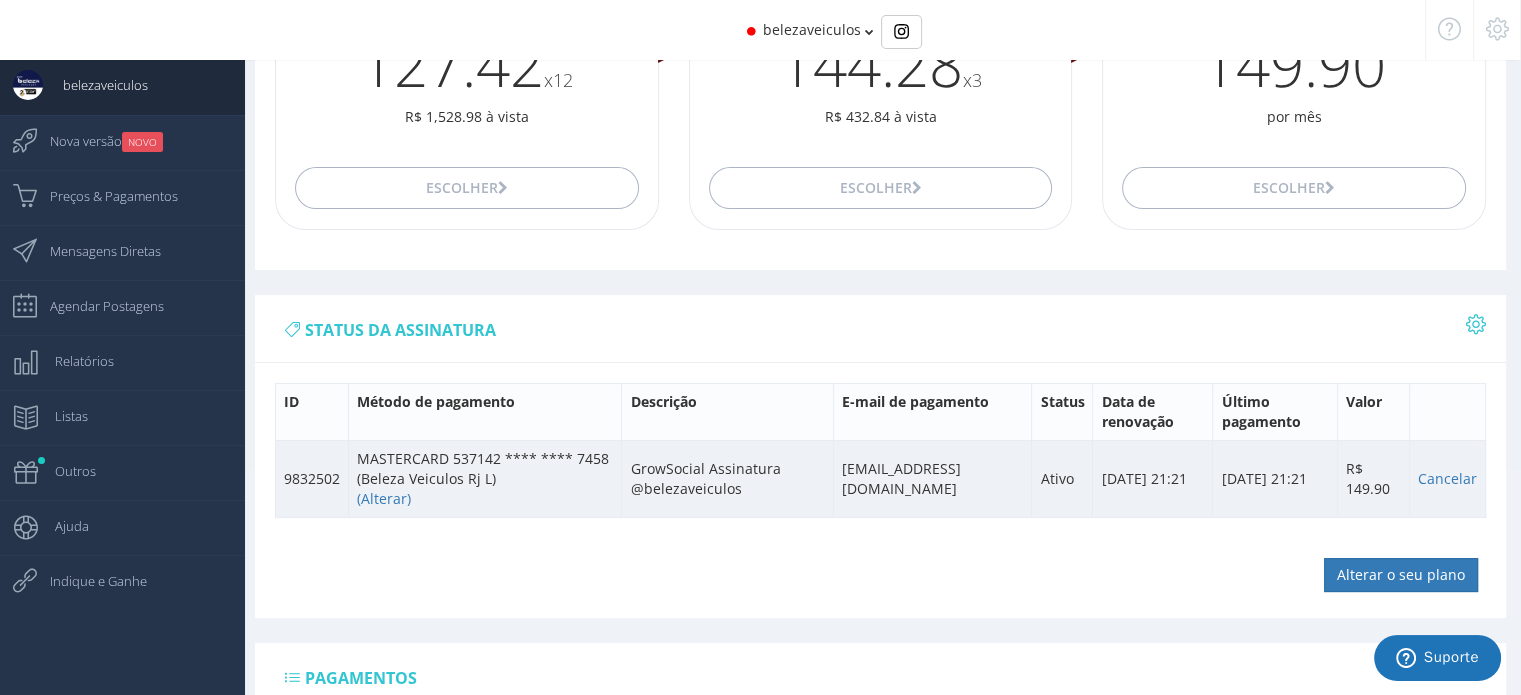 scroll, scrollTop: 400, scrollLeft: 0, axis: vertical 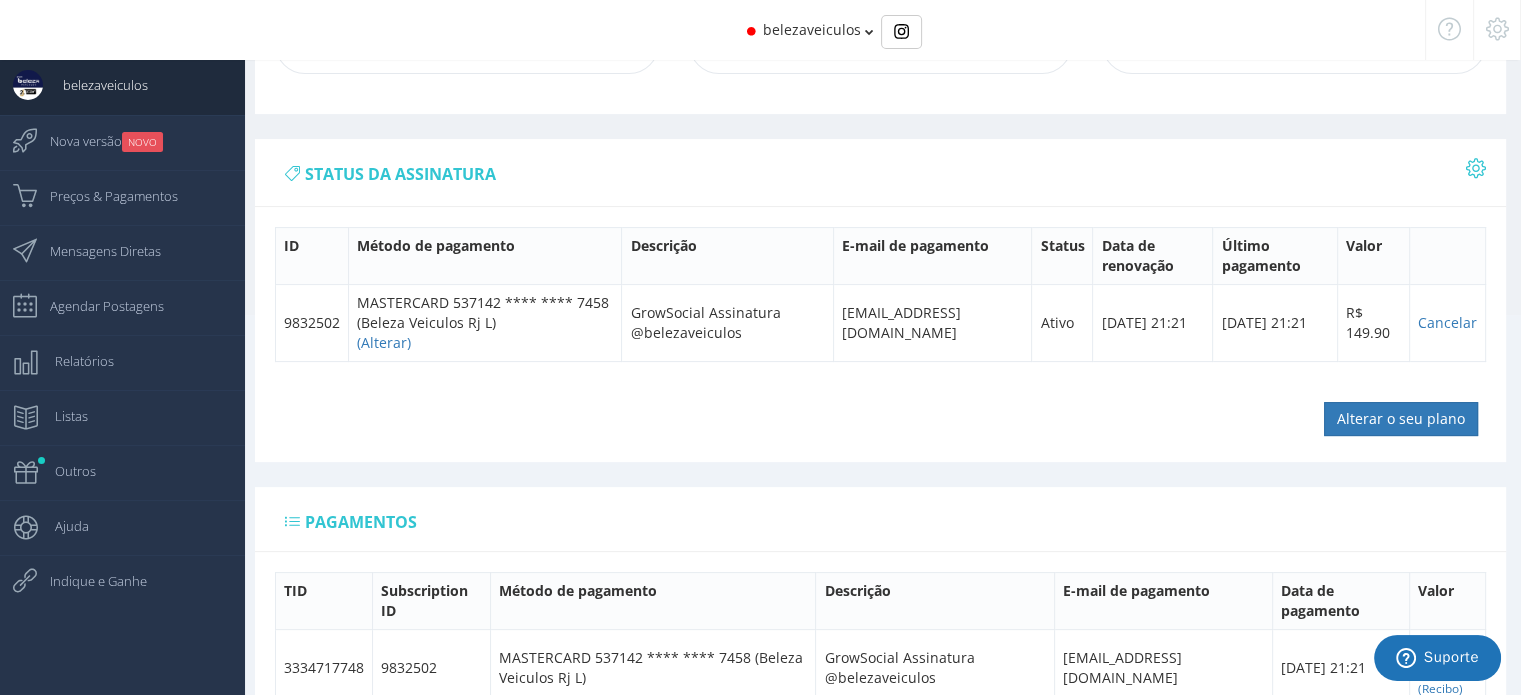 click at bounding box center [1476, 168] 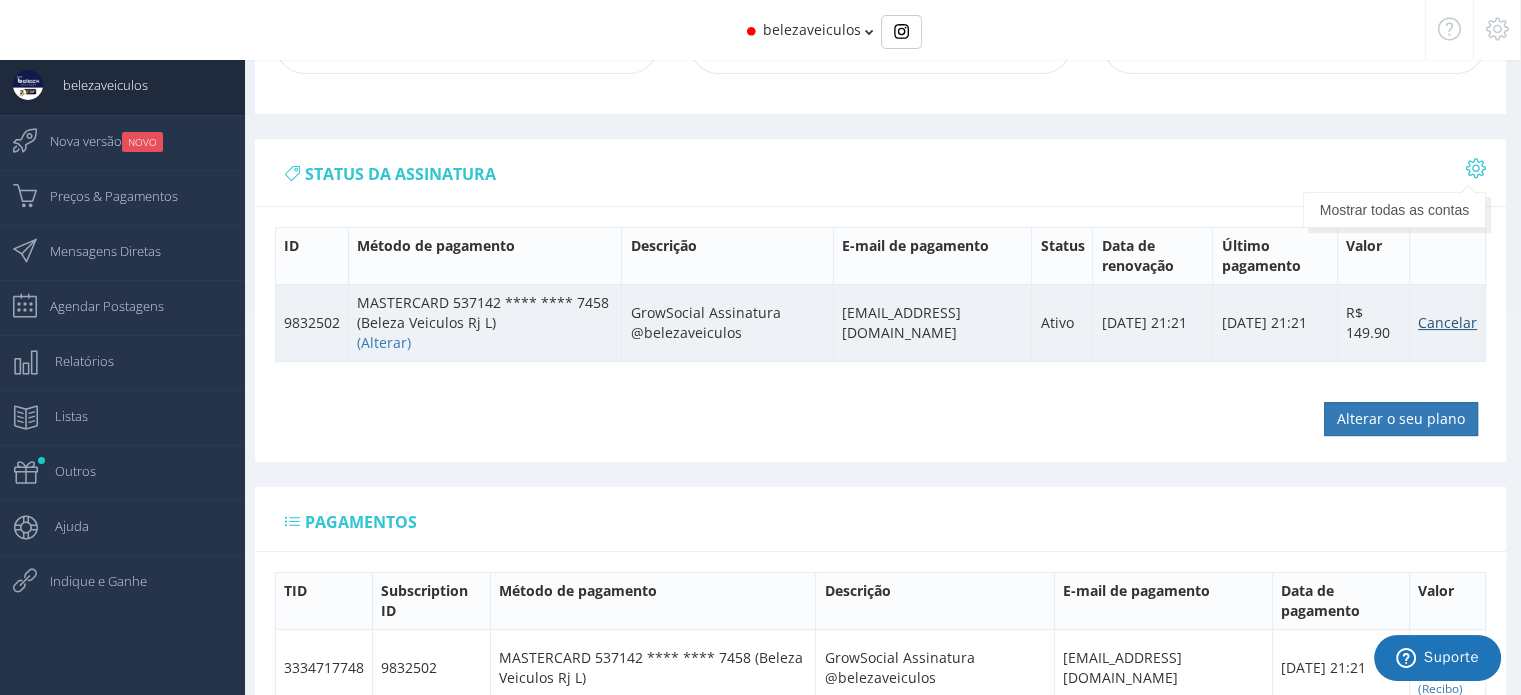 click on "Cancelar" at bounding box center [1447, 322] 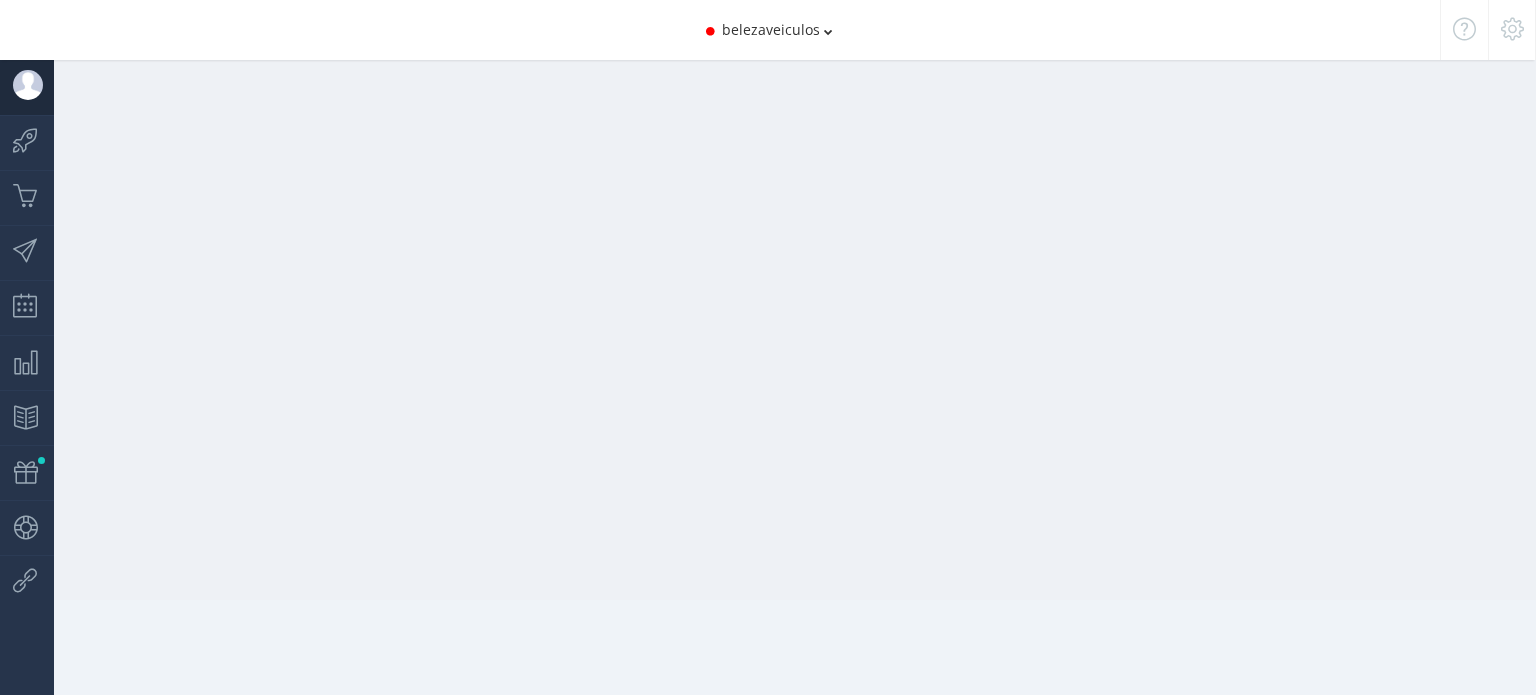 scroll, scrollTop: 0, scrollLeft: 0, axis: both 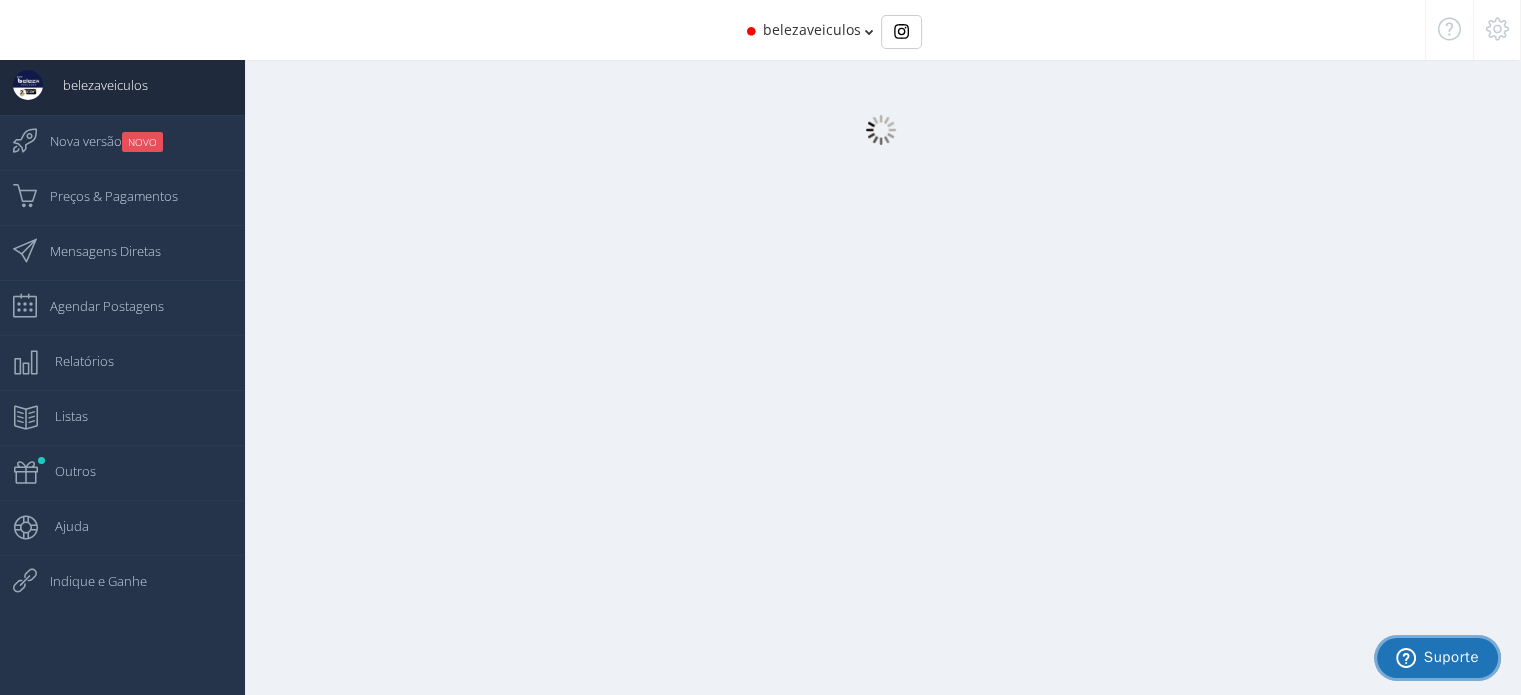 click on "Suporte" at bounding box center [1451, 657] 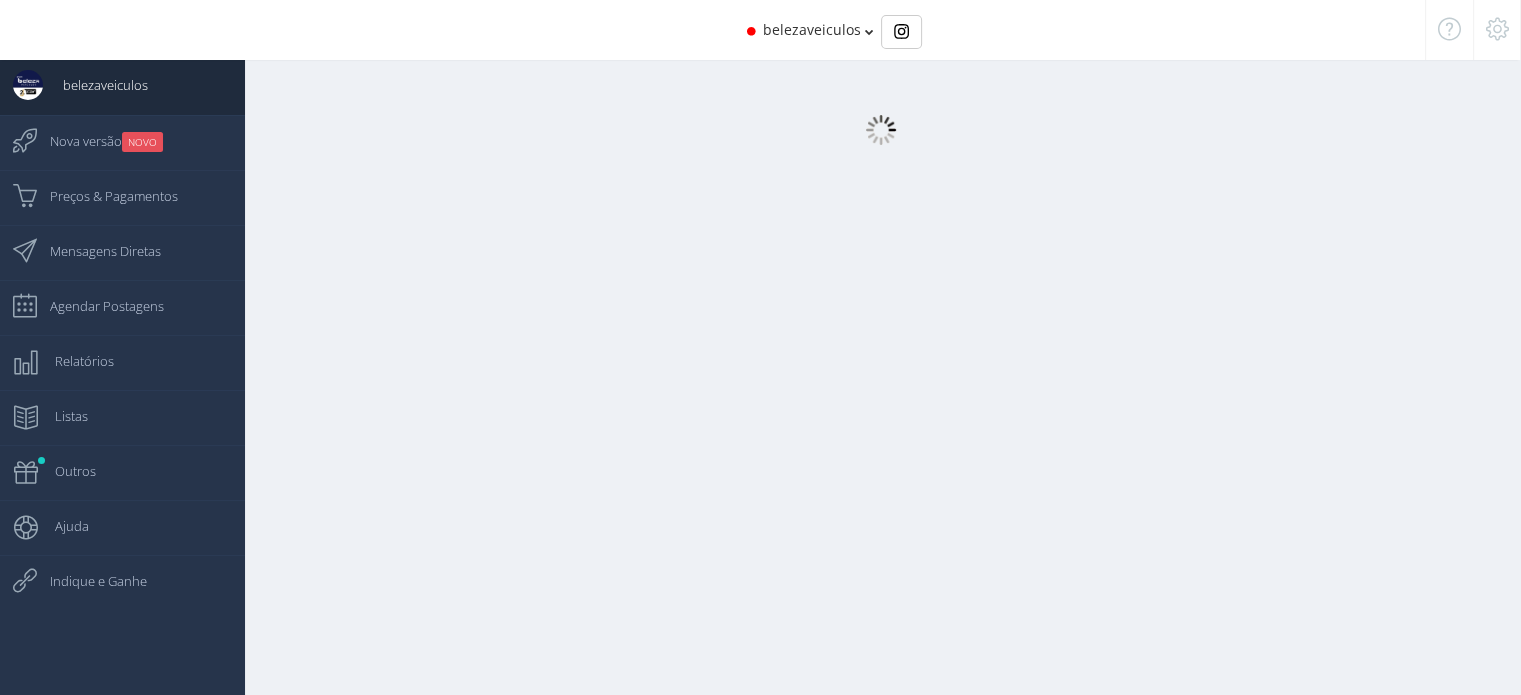 select on "359" 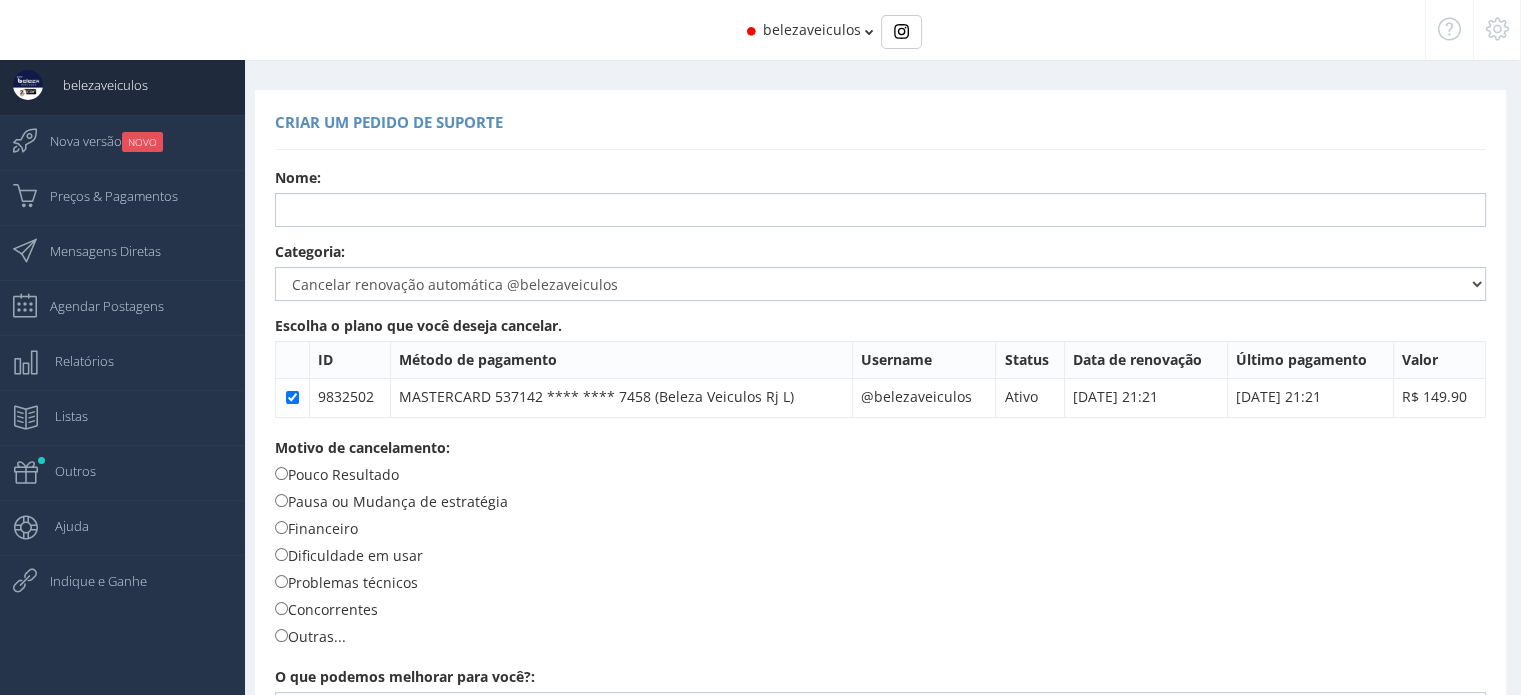 scroll, scrollTop: 0, scrollLeft: 0, axis: both 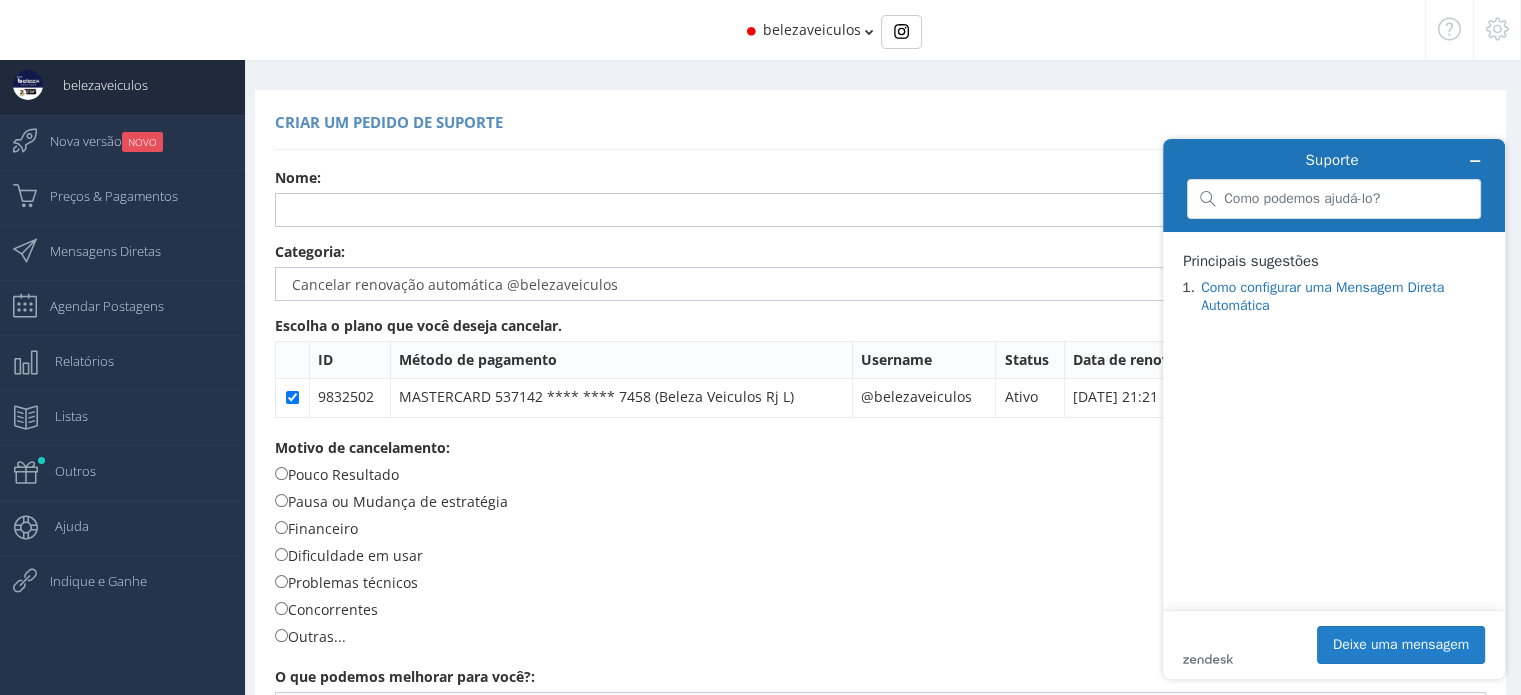 click on "Deixe uma mensagem" at bounding box center (1401, 645) 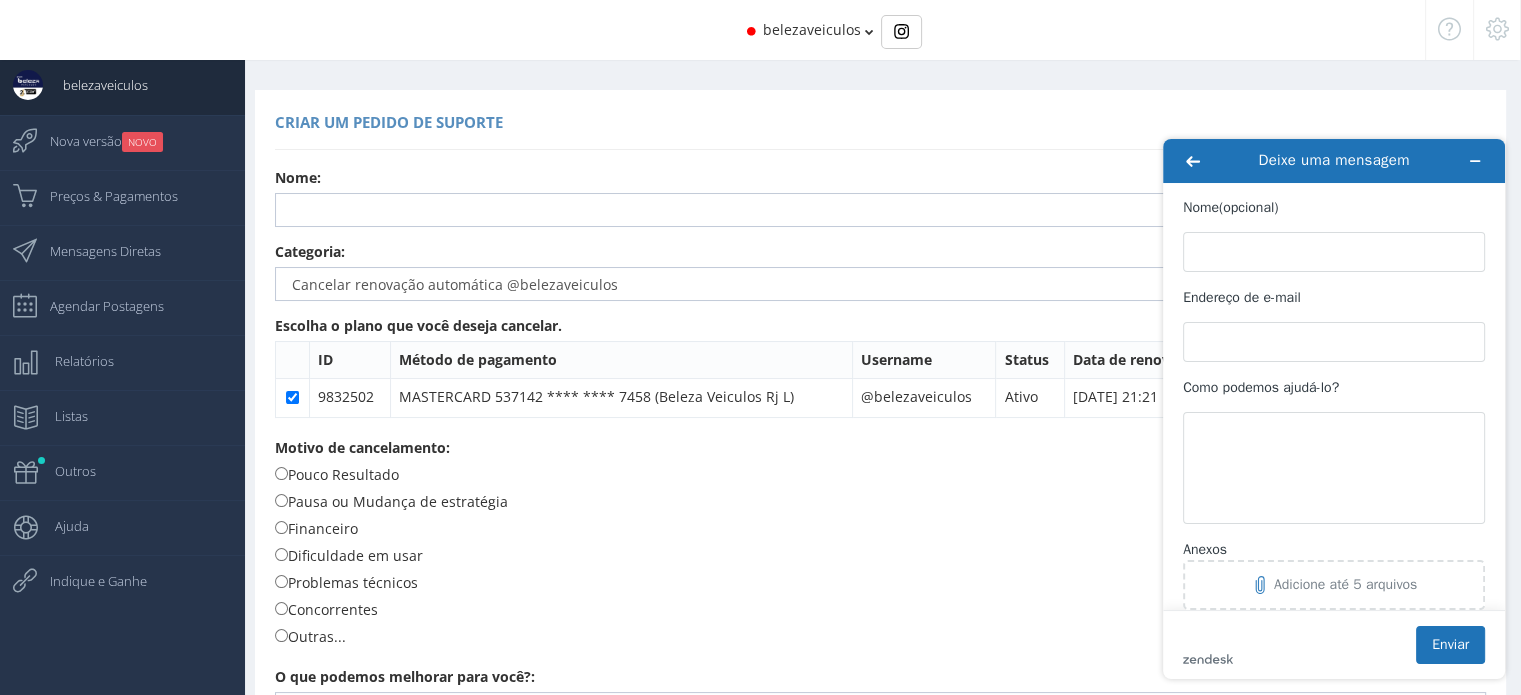 click on "Nome  (opcional)" at bounding box center (1334, 235) 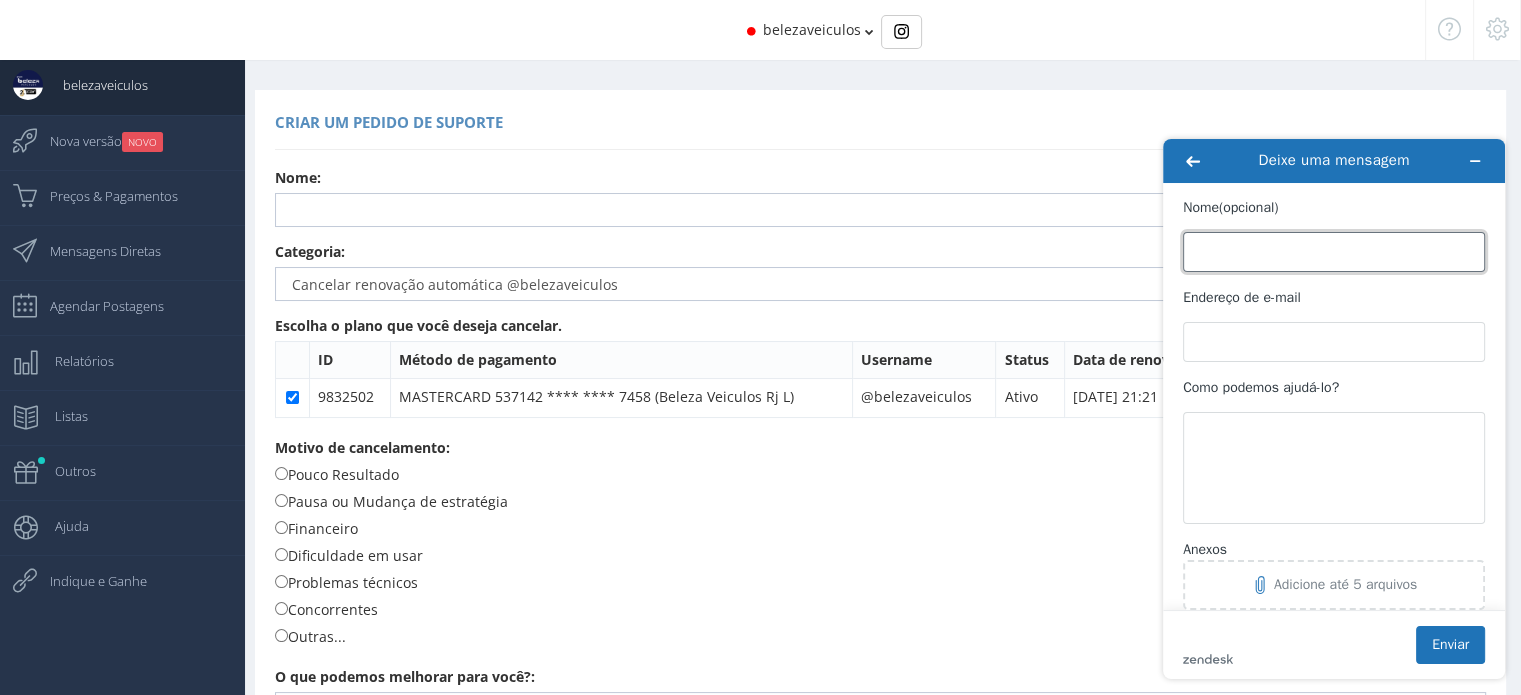 click on "Nome  (opcional)" at bounding box center (1334, 252) 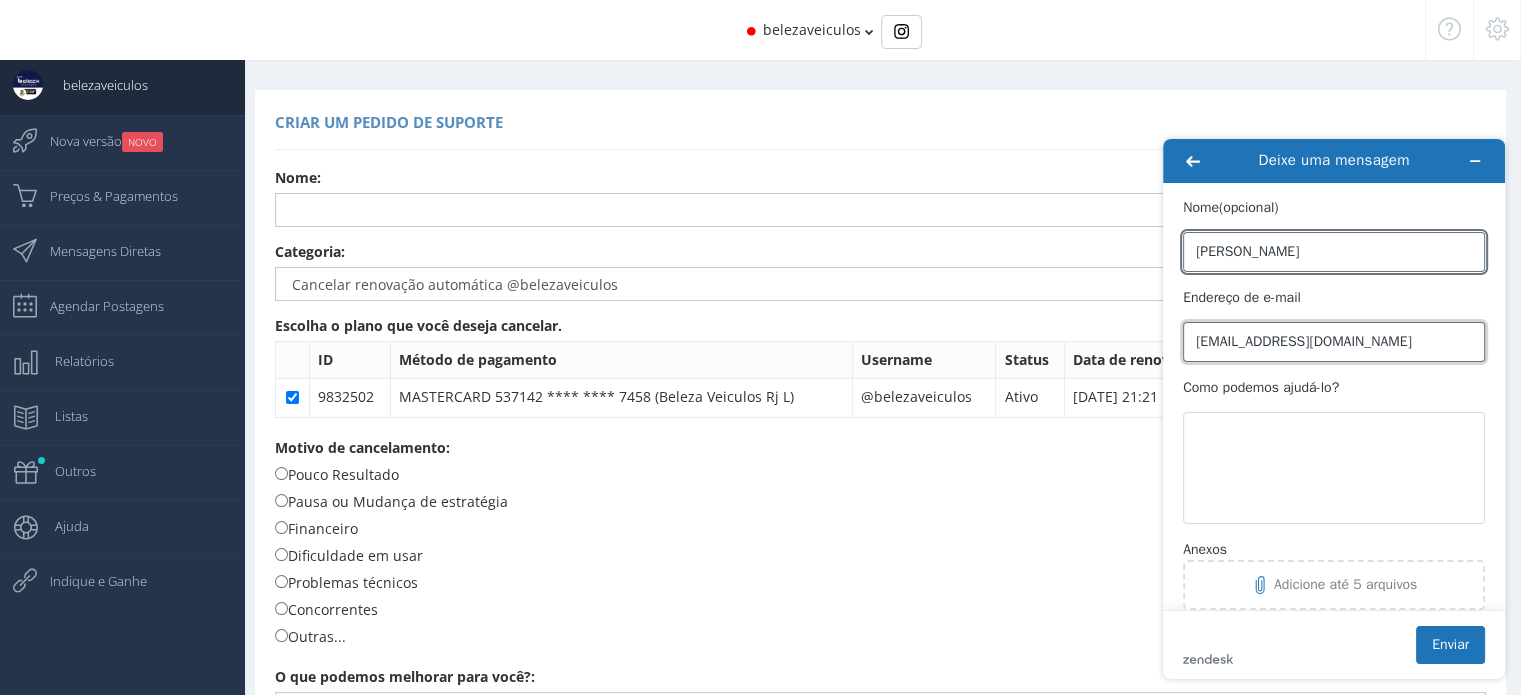 click on "[EMAIL_ADDRESS][DOMAIN_NAME]" at bounding box center [1334, 342] 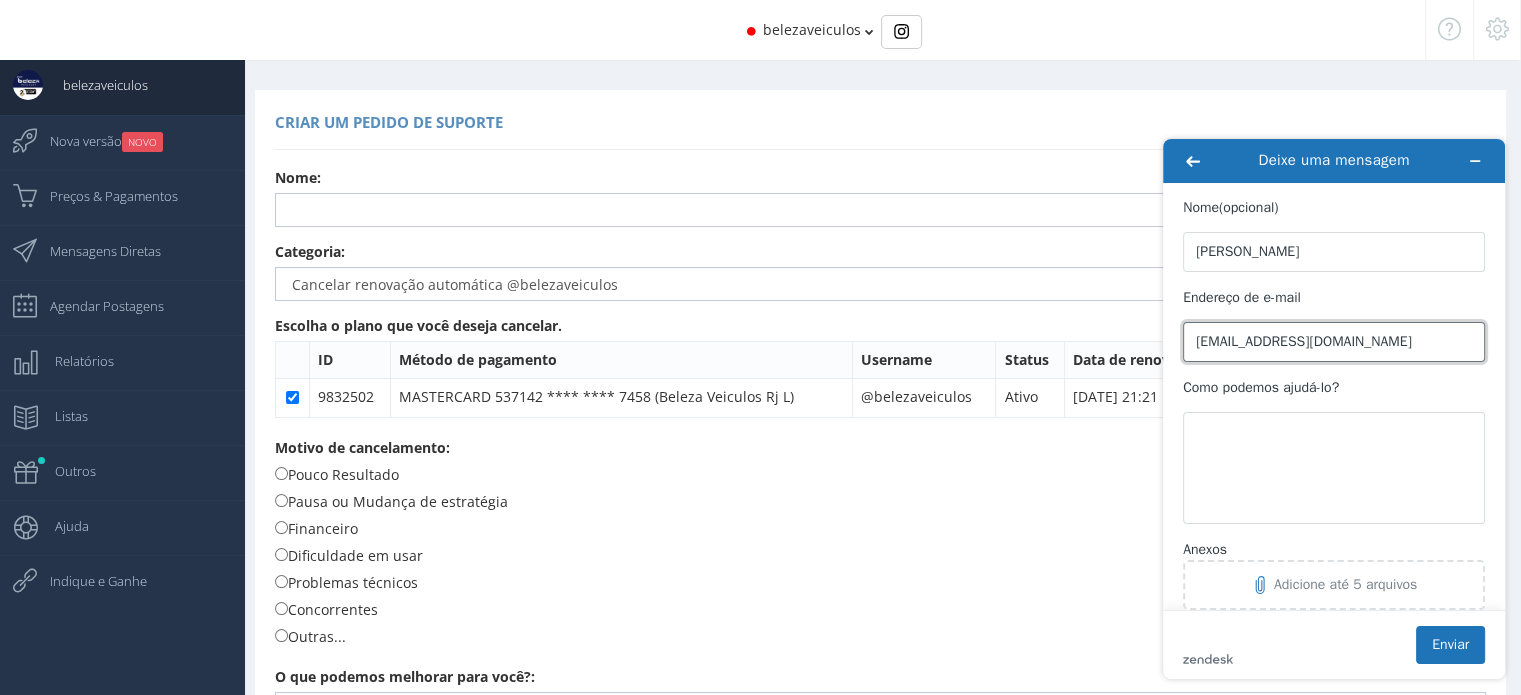 click on "[EMAIL_ADDRESS][DOMAIN_NAME]" at bounding box center (1334, 342) 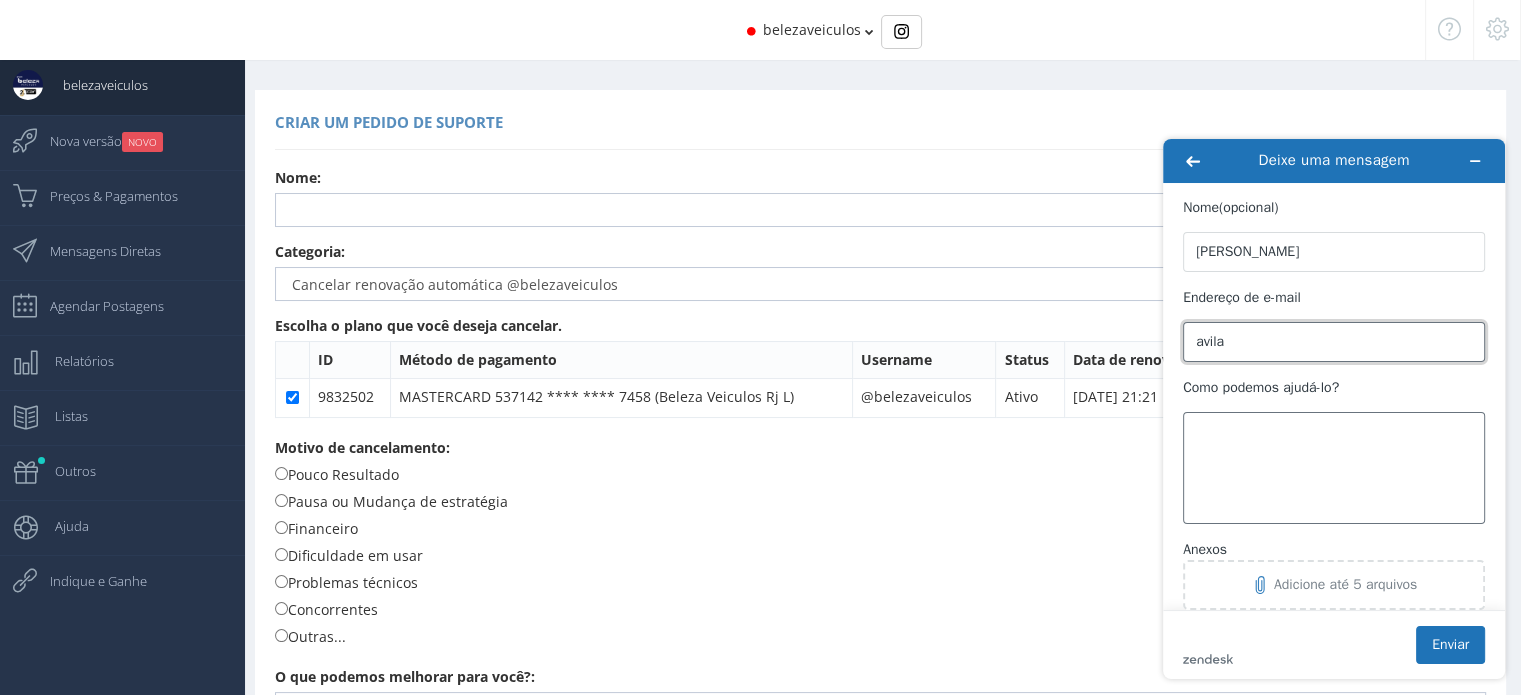 type on "[EMAIL_ADDRESS][DOMAIN_NAME]" 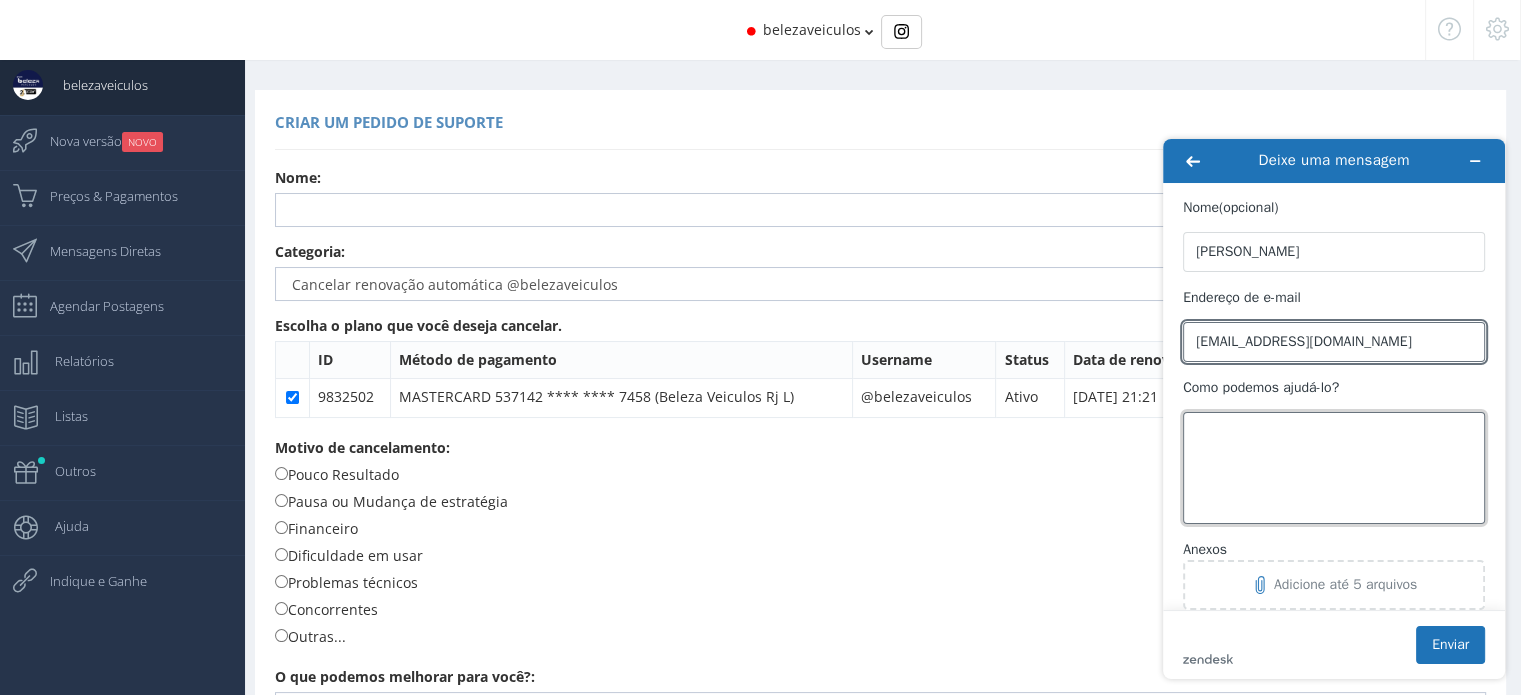 click on "Como podemos ajudá-lo?" at bounding box center [1334, 468] 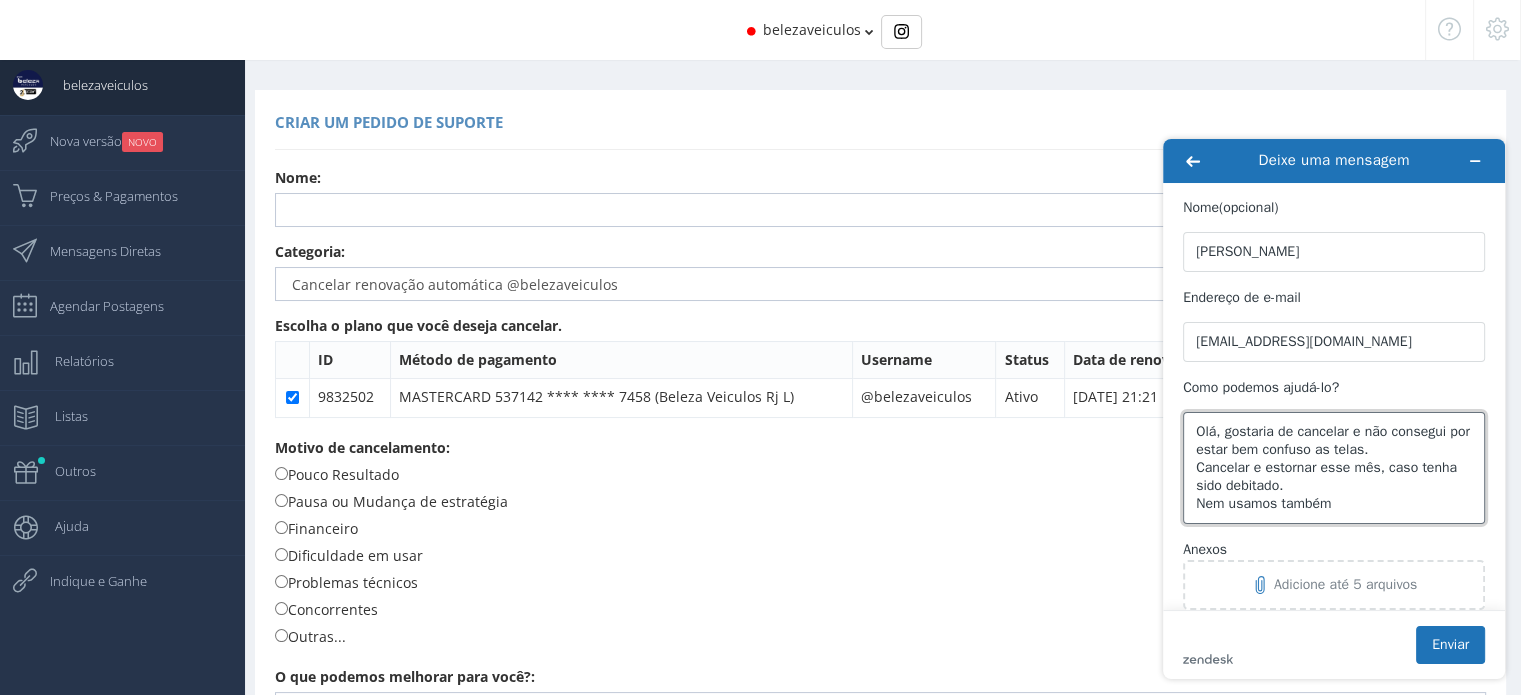 scroll, scrollTop: 8, scrollLeft: 0, axis: vertical 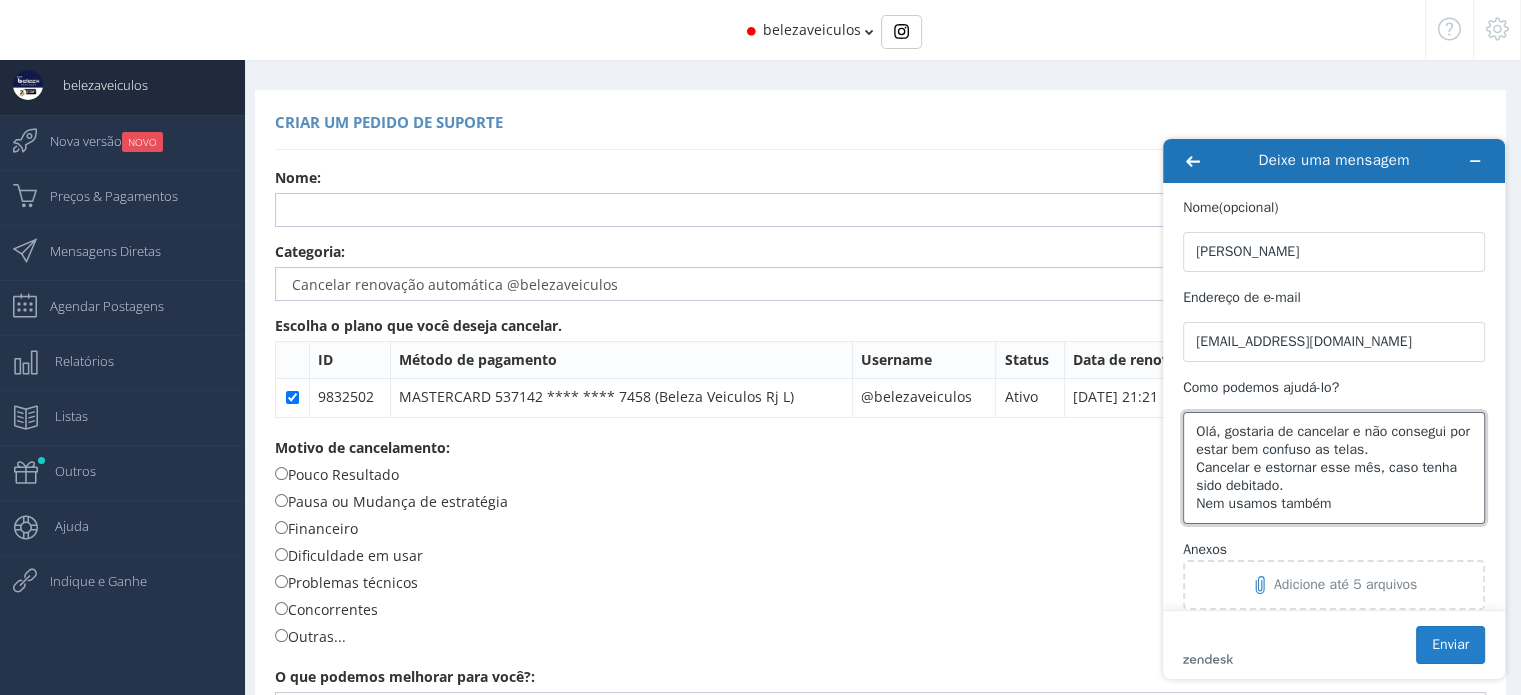 type on "Olá, gostaria de cancelar e não consegui por estar bem confuso as telas.
Cancelar e estornar esse mês, caso tenha sido debitado.
Nem usamos também" 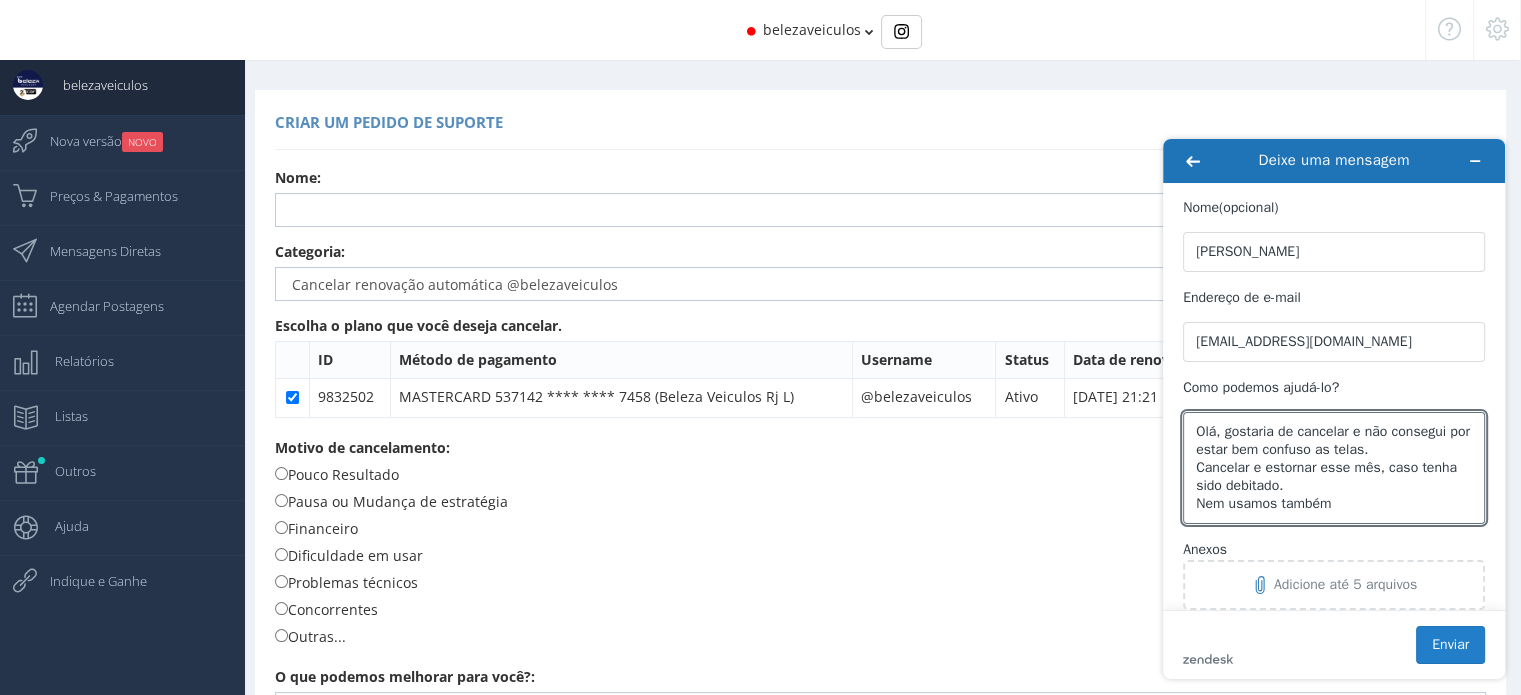 click on "Enviar" at bounding box center [1450, 645] 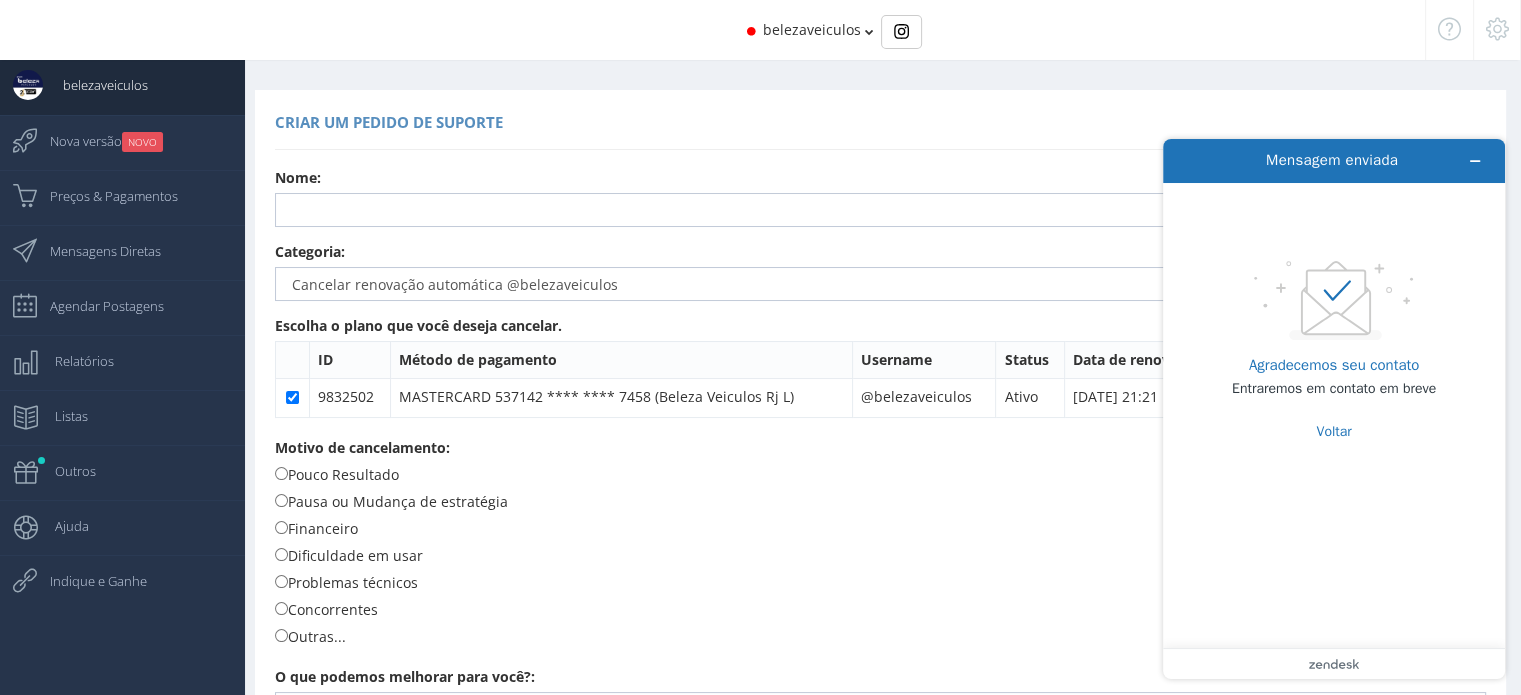 click on "Motivo de cancelamento:
Pouco Resultado
Pausa ou Mudança de estratégia
Financeiro
Dificuldade em usar
Problemas técnicos
Concorrentes
Outras..." at bounding box center [880, 545] 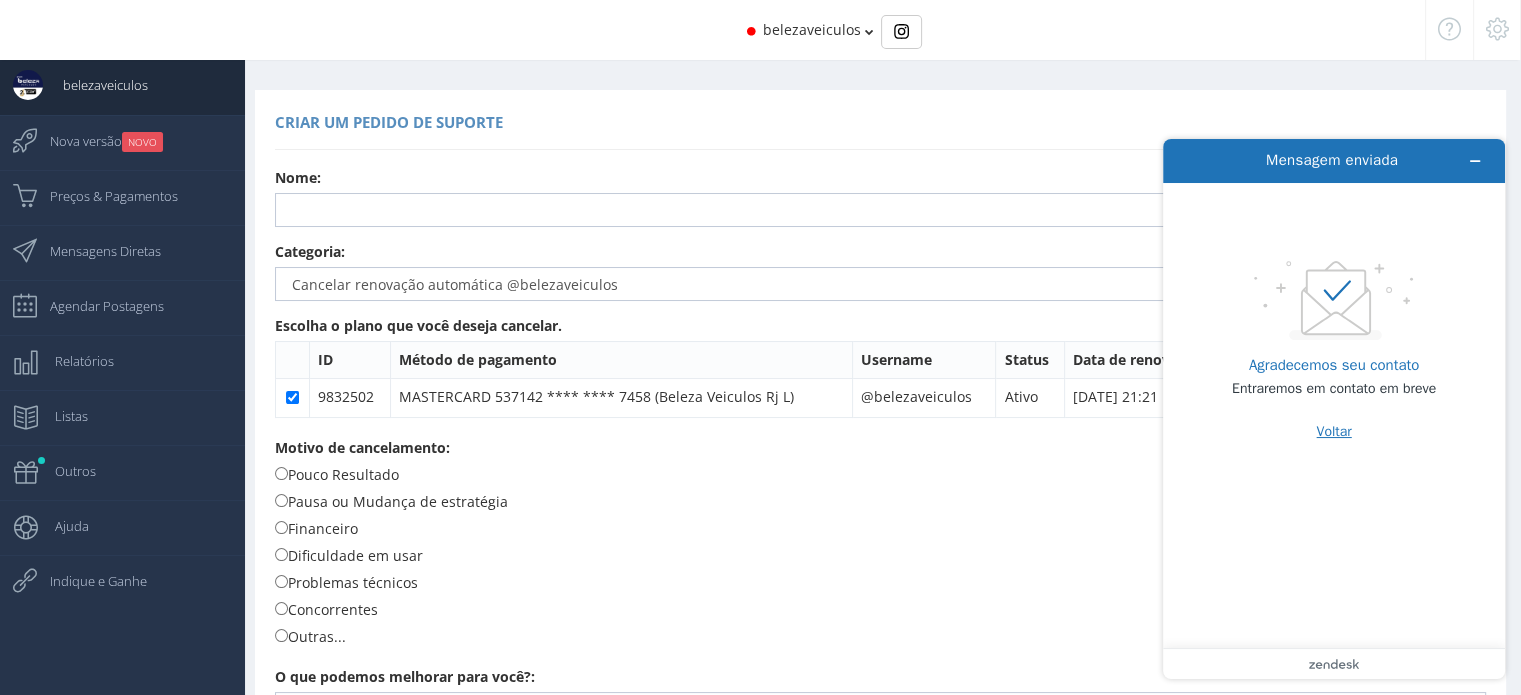 click on "Voltar" at bounding box center [1333, 432] 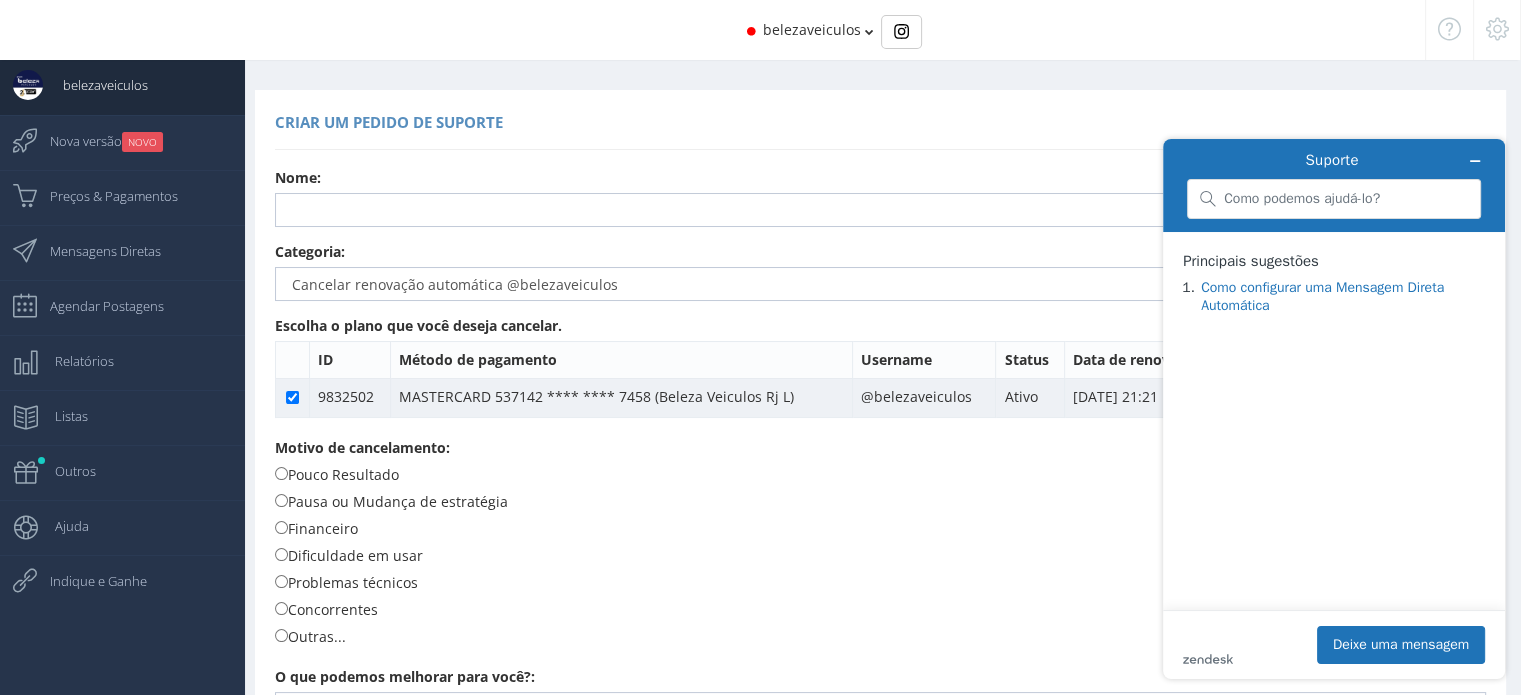 click on "@belezaveiculos" at bounding box center (923, 397) 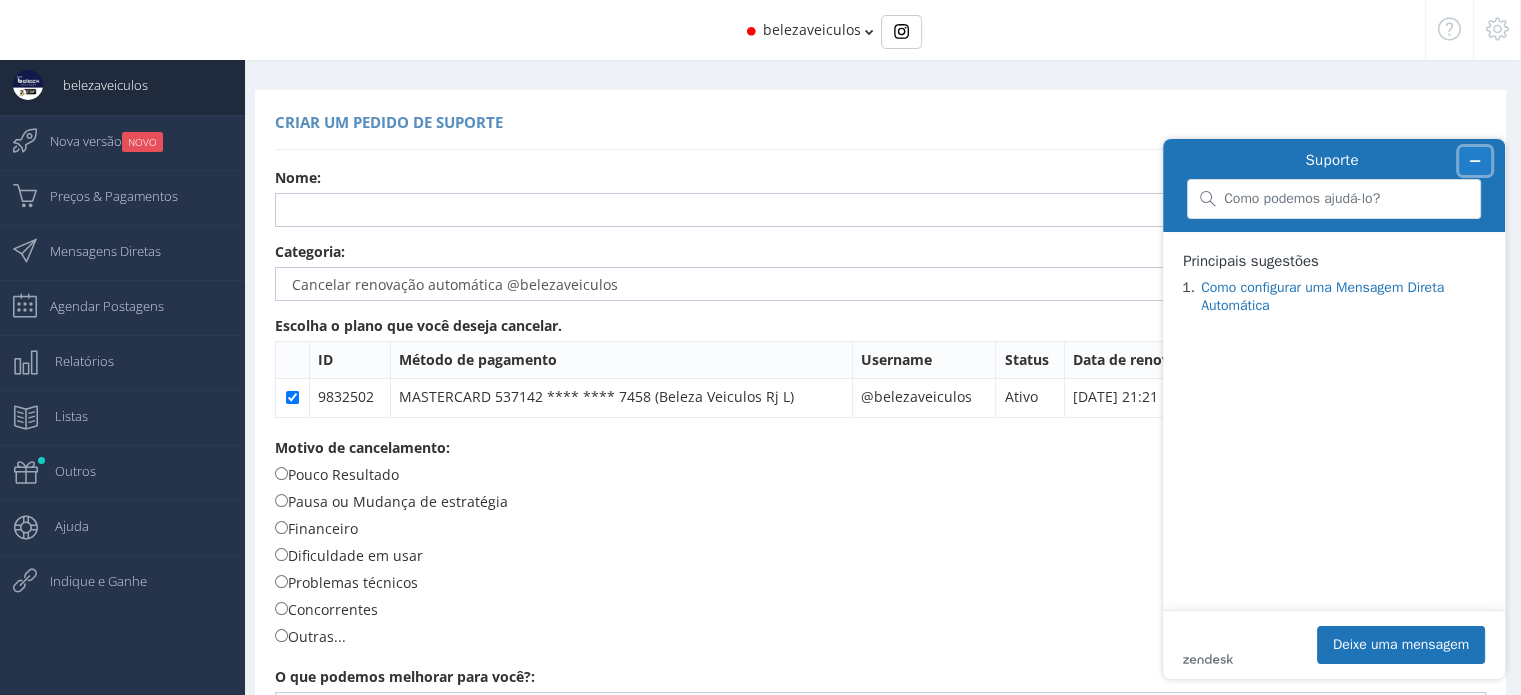 click 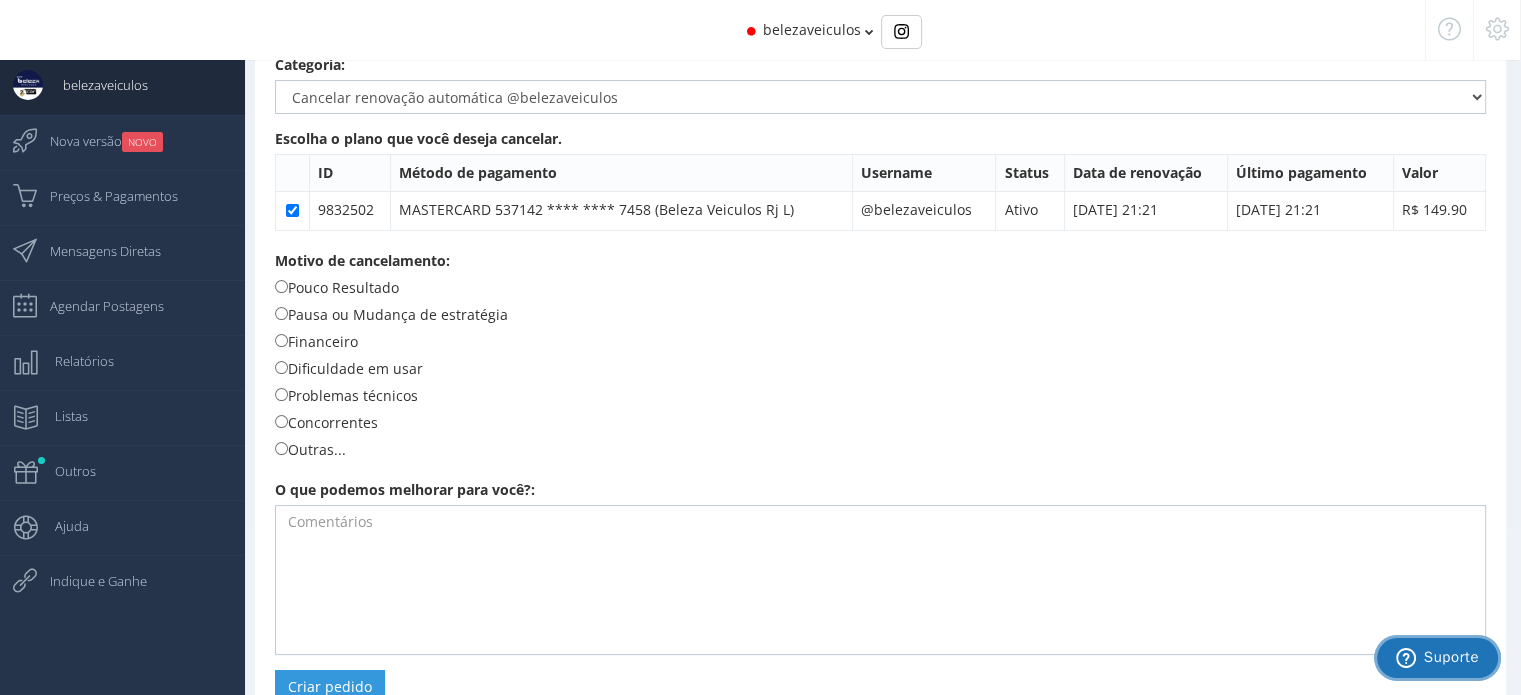 scroll, scrollTop: 200, scrollLeft: 0, axis: vertical 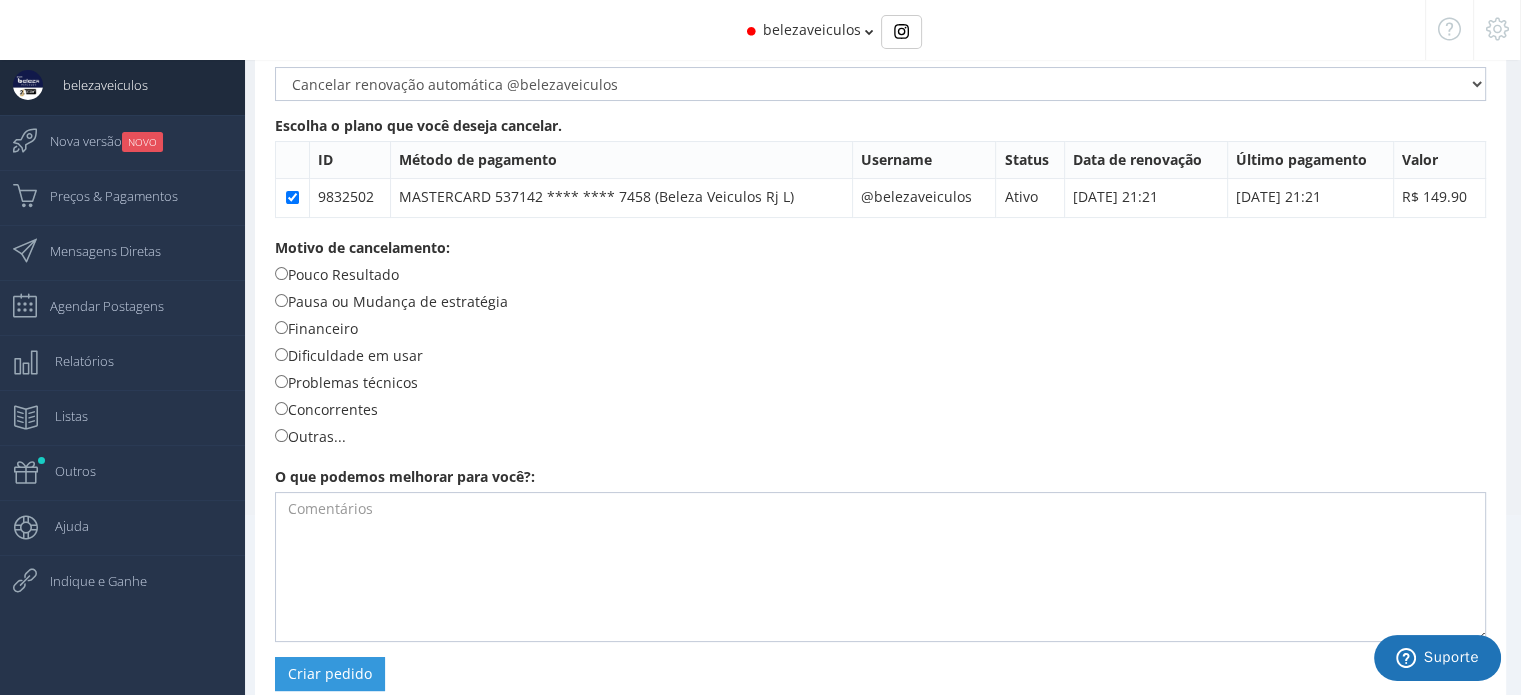 click on "Pouco Resultado" at bounding box center [337, 274] 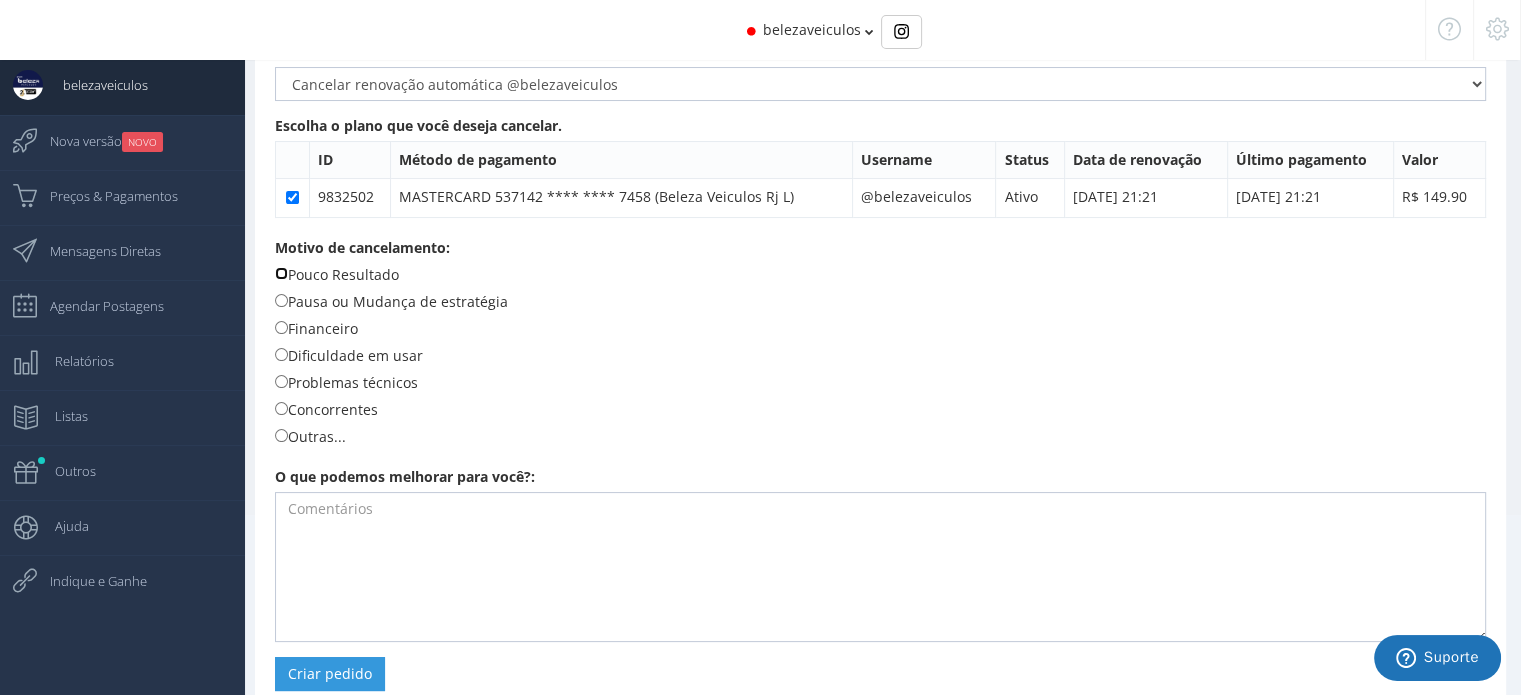 click on "Pouco Resultado" at bounding box center [281, 273] 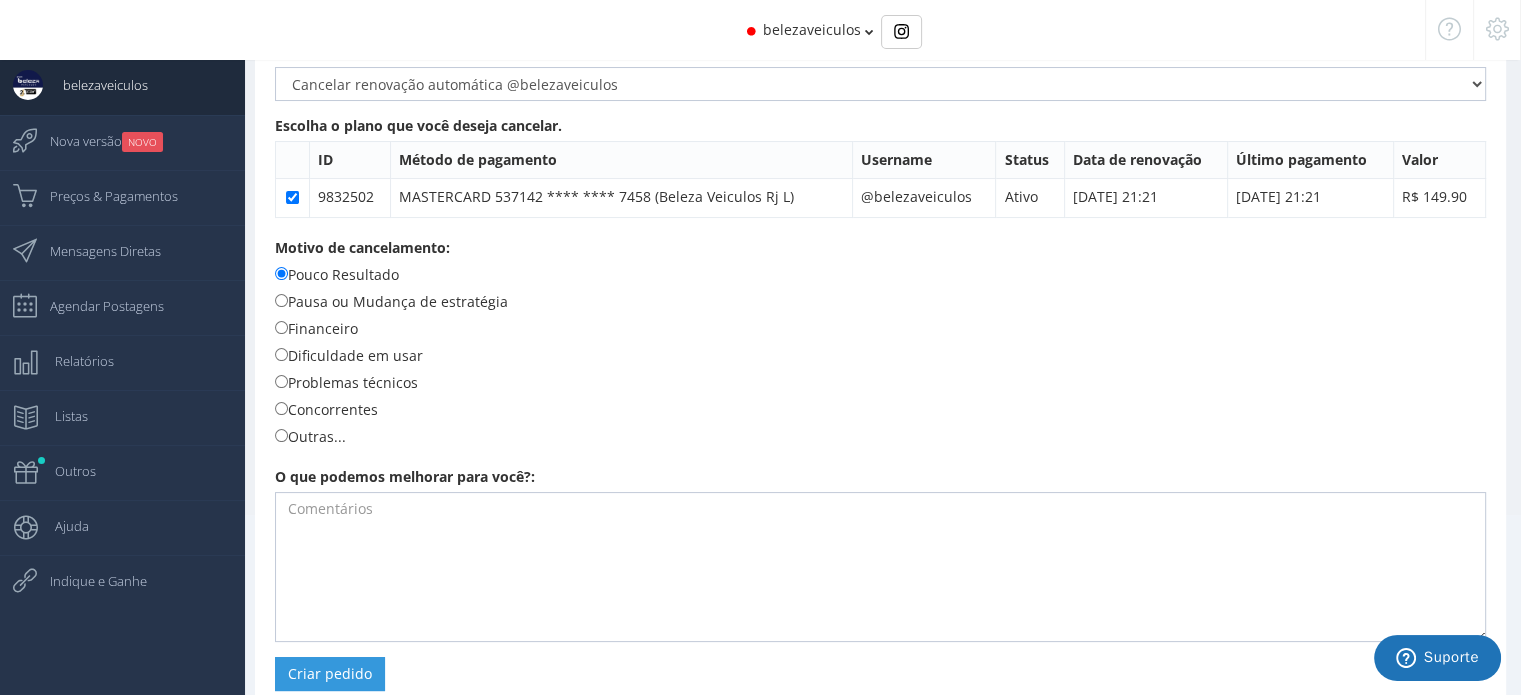click on "Pausa ou Mudança de estratégia" at bounding box center (391, 301) 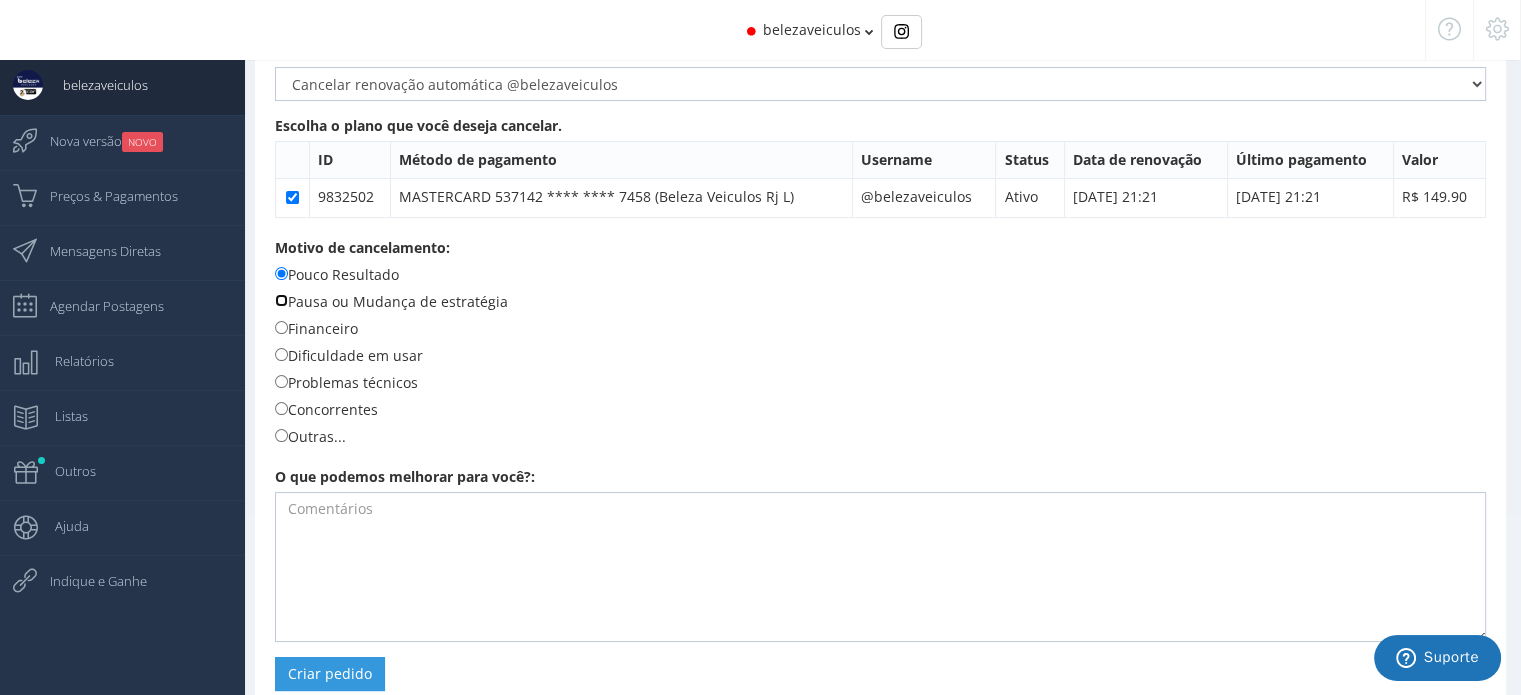 click on "Pausa ou Mudança de estratégia" at bounding box center [281, 300] 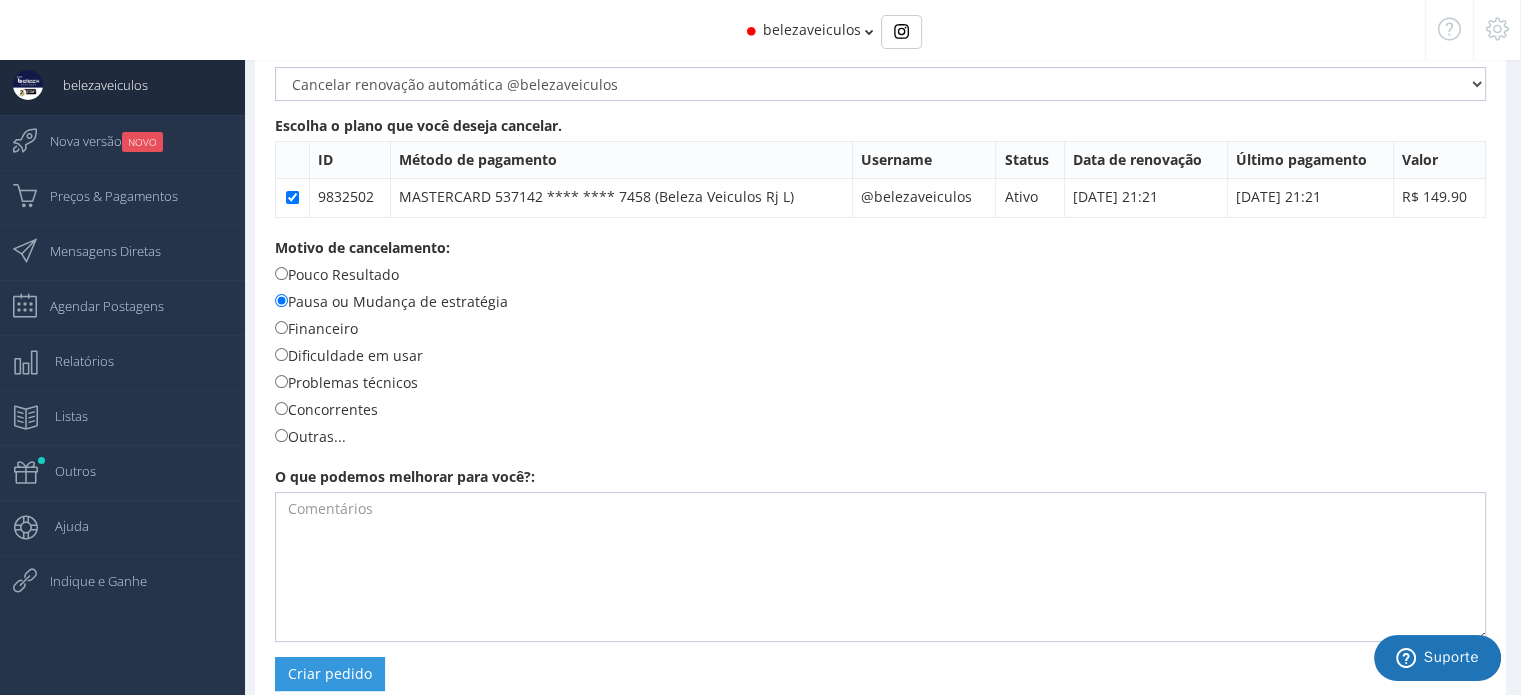 click on "Dificuldade em usar" at bounding box center [349, 355] 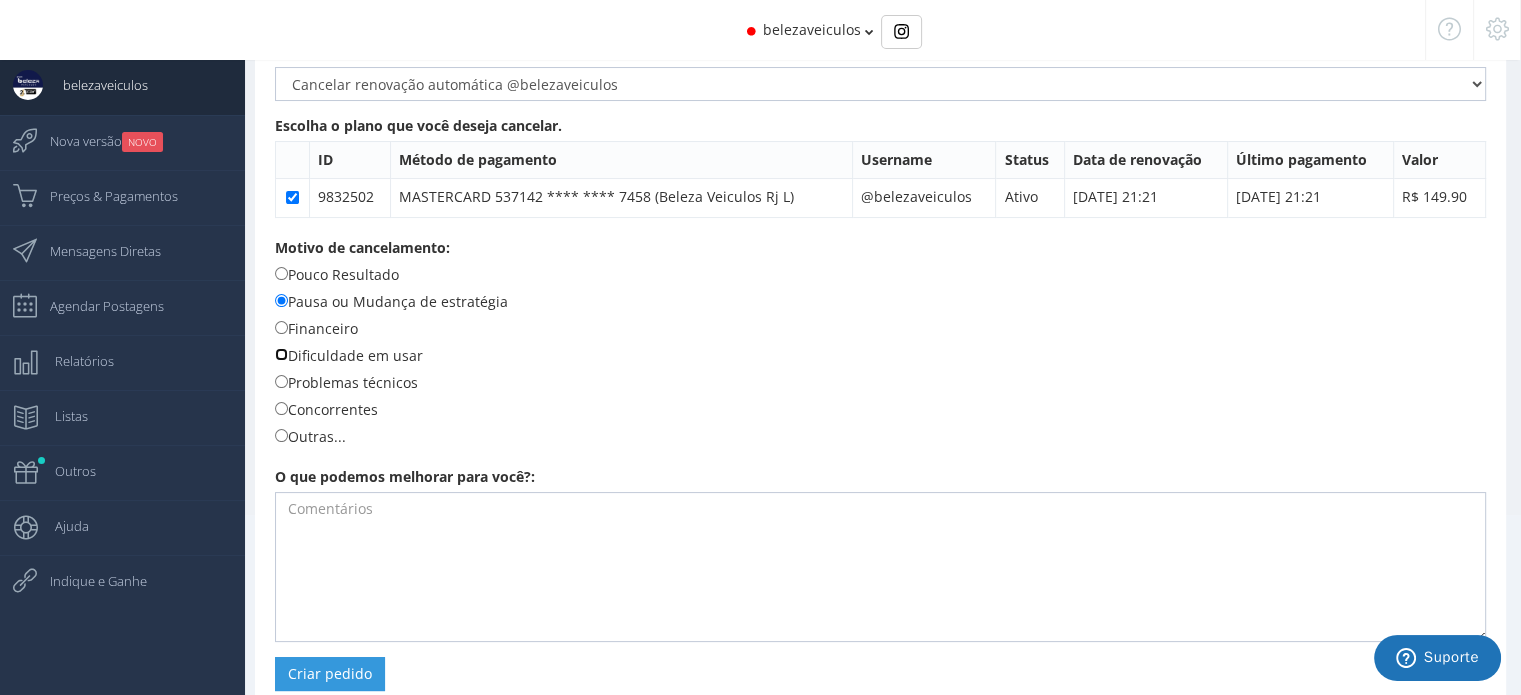 click on "Dificuldade em usar" at bounding box center (281, 354) 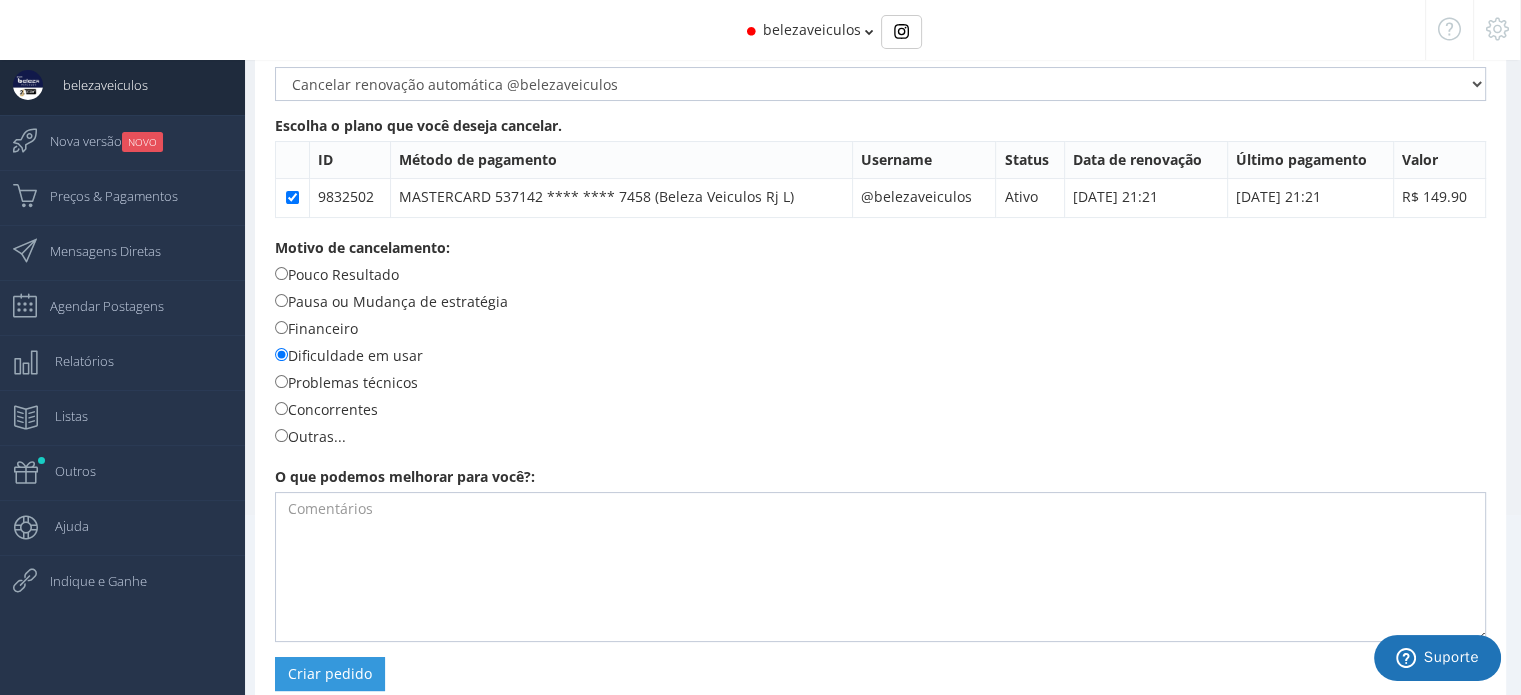 click on "Problemas técnicos" at bounding box center [346, 382] 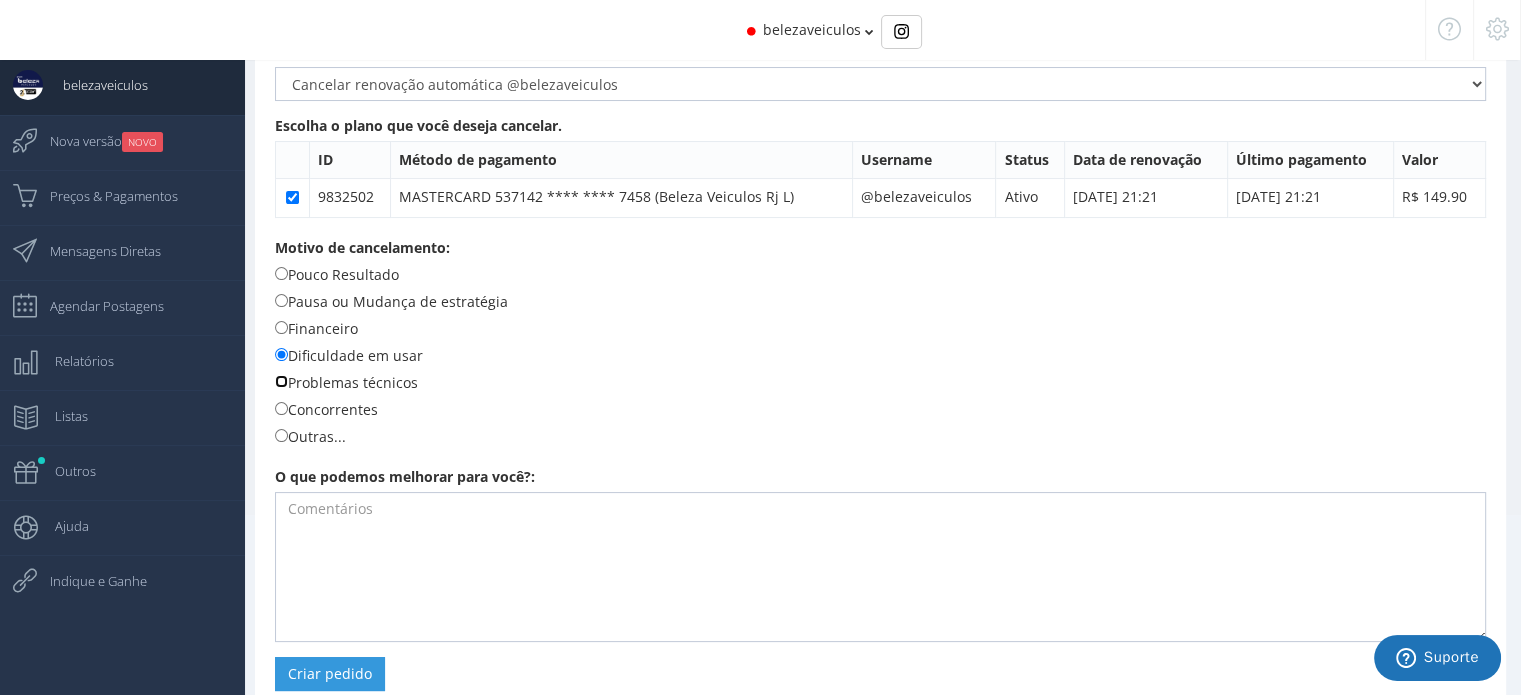 click on "Problemas técnicos" at bounding box center (281, 381) 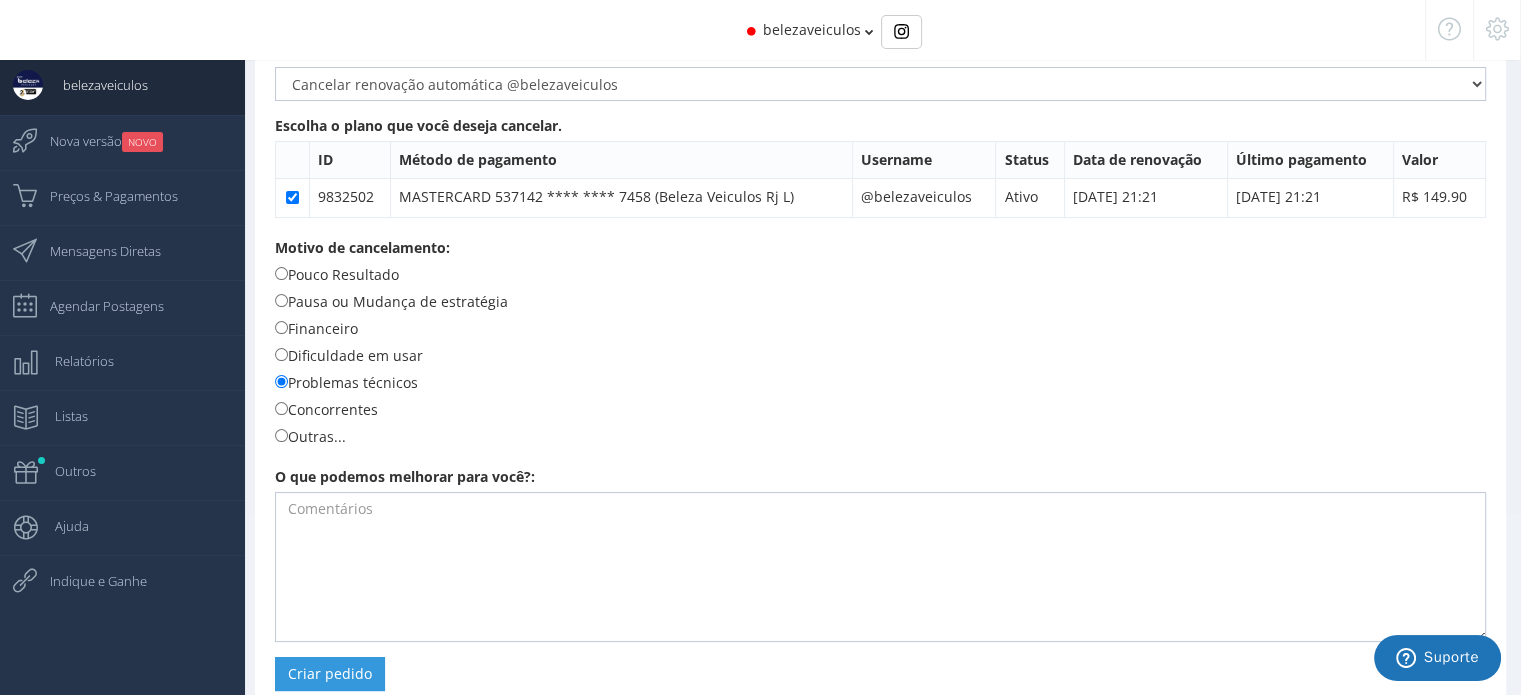 click on "Pausa ou Mudança de estratégia" at bounding box center (391, 301) 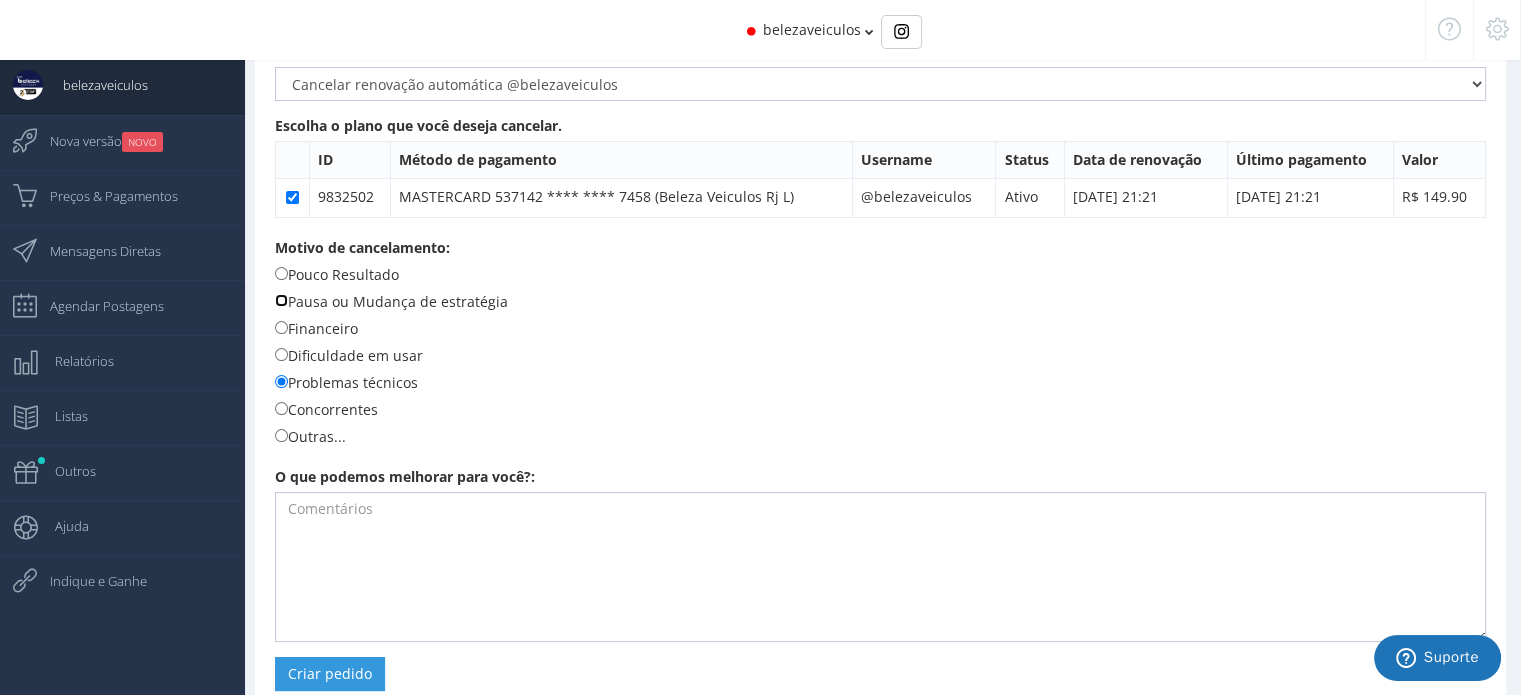 click on "Pausa ou Mudança de estratégia" at bounding box center [281, 300] 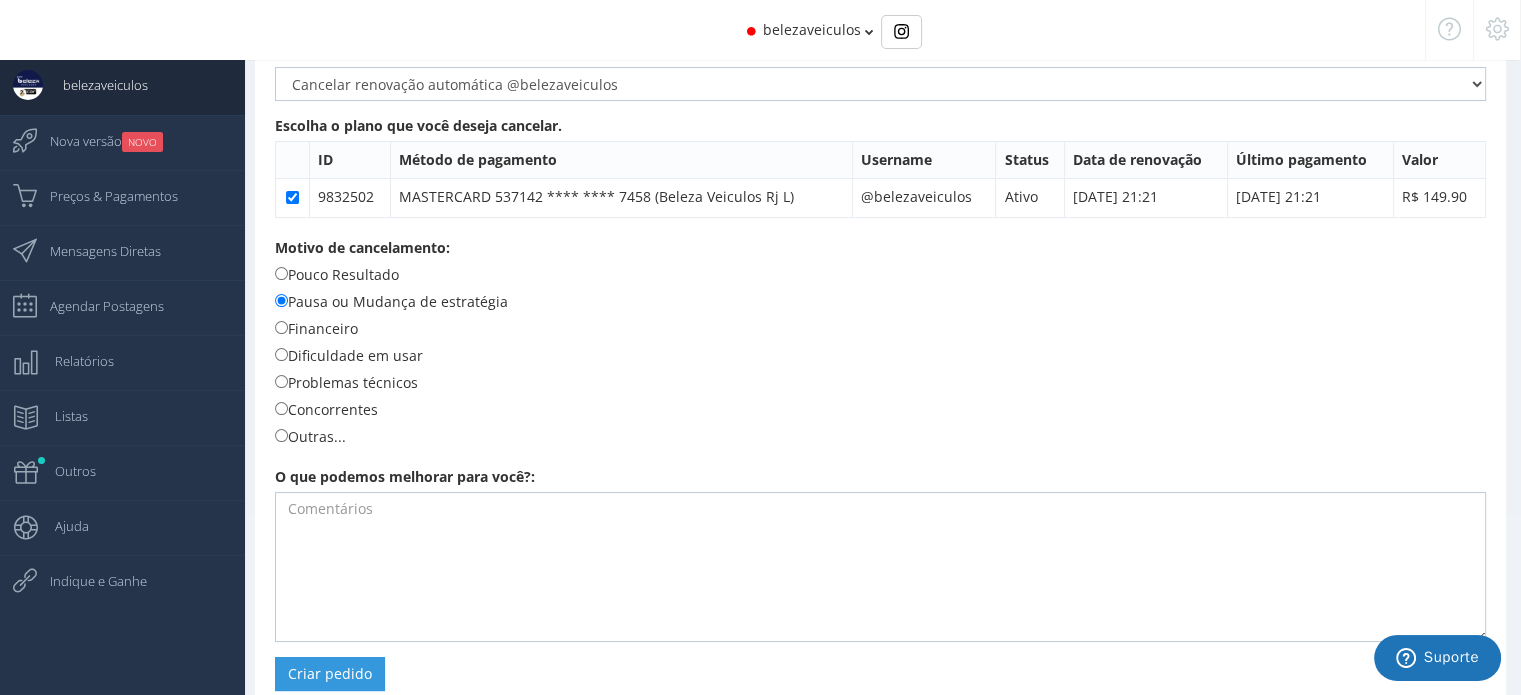 click on "Pouco Resultado" at bounding box center (337, 274) 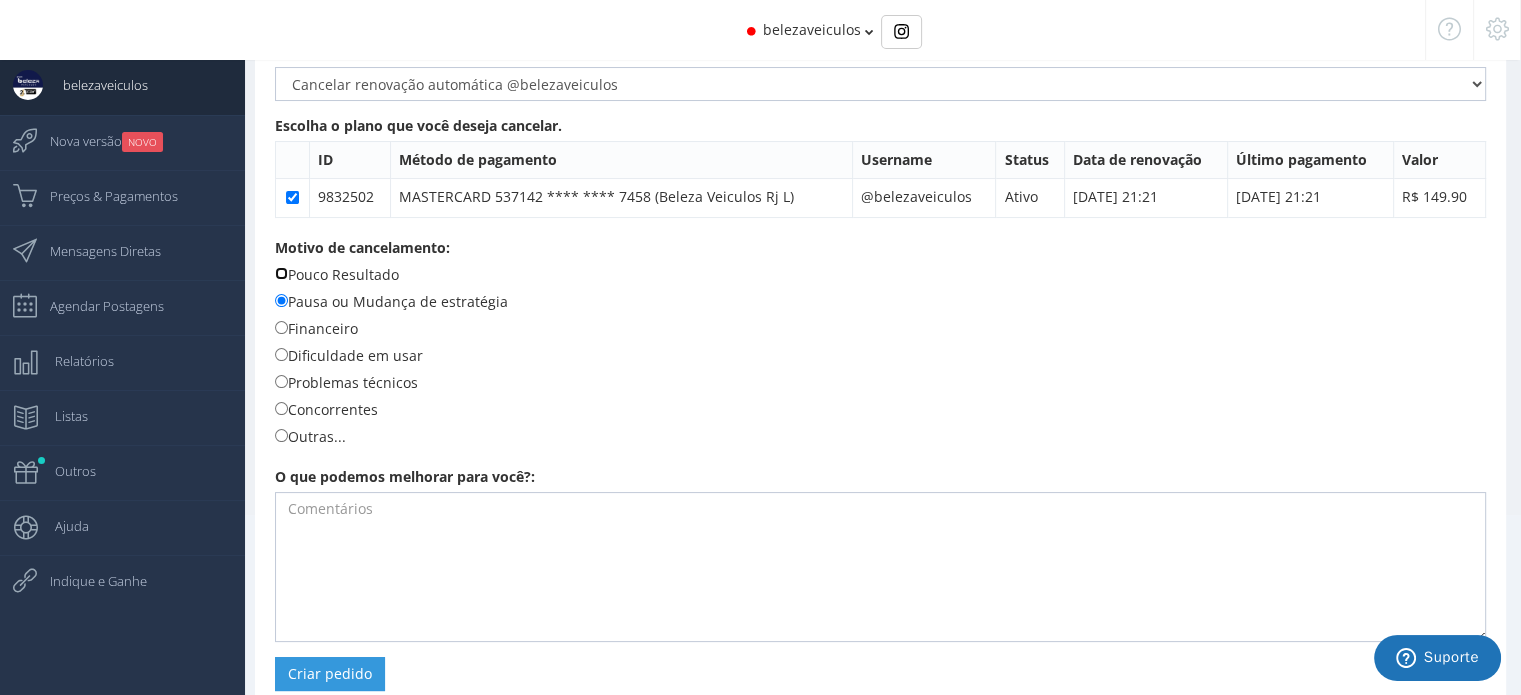 click on "Pouco Resultado" at bounding box center (281, 273) 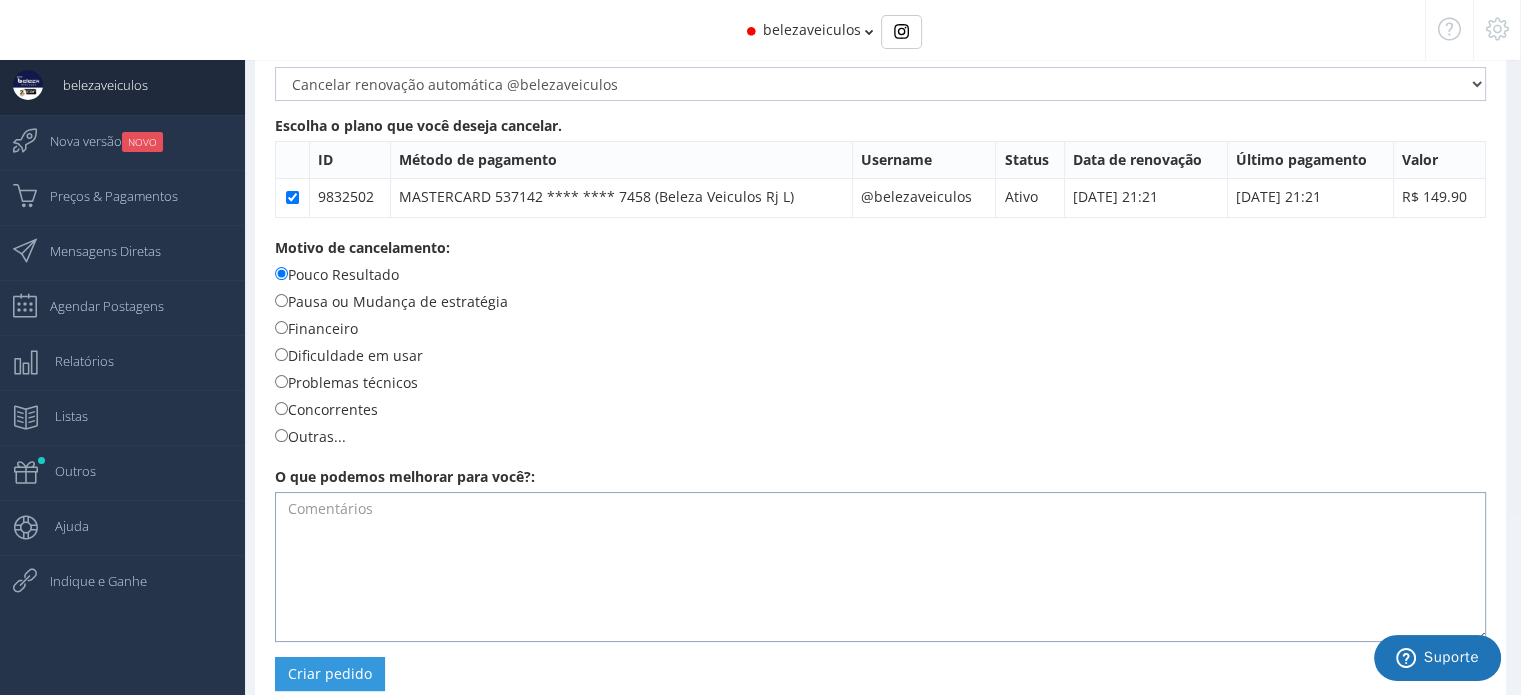 click at bounding box center [880, 567] 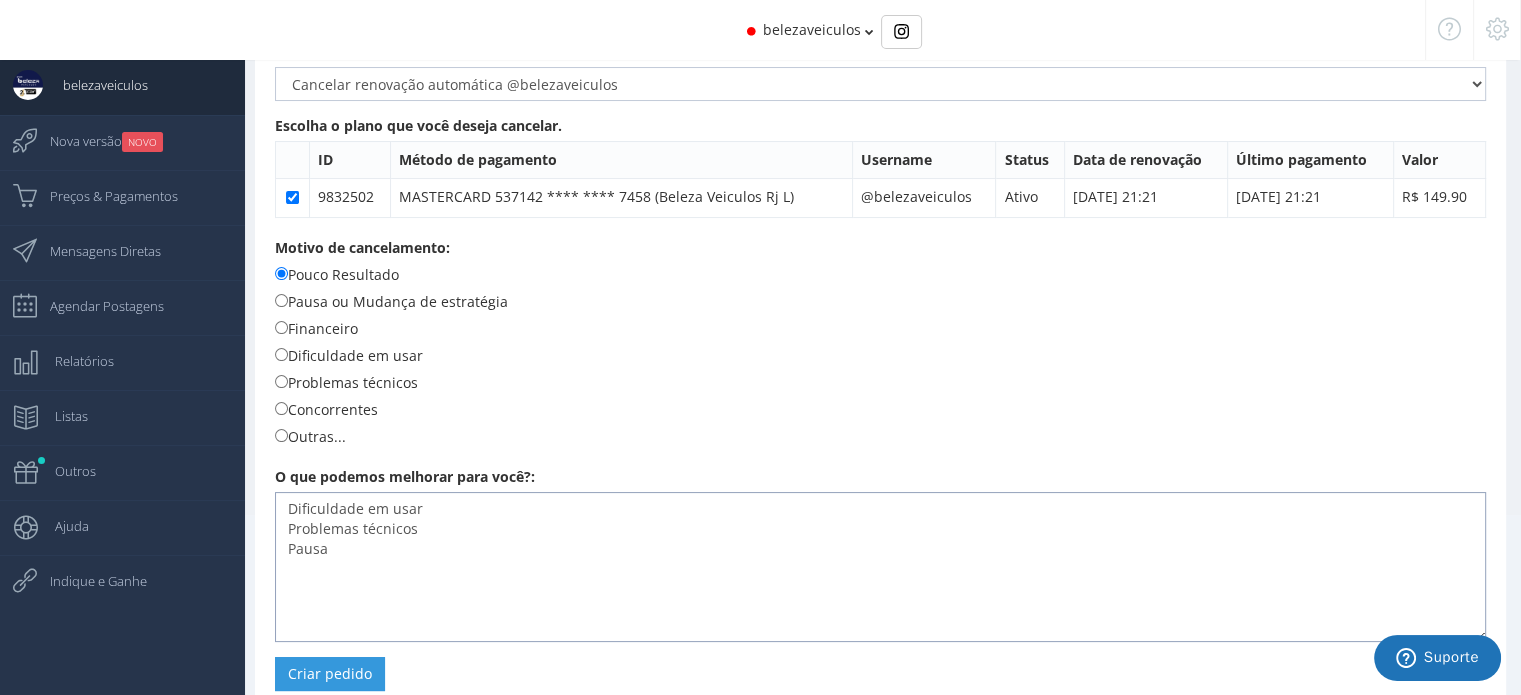 type on "Dificuldade em usar
Problemas técnicos
Pausa" 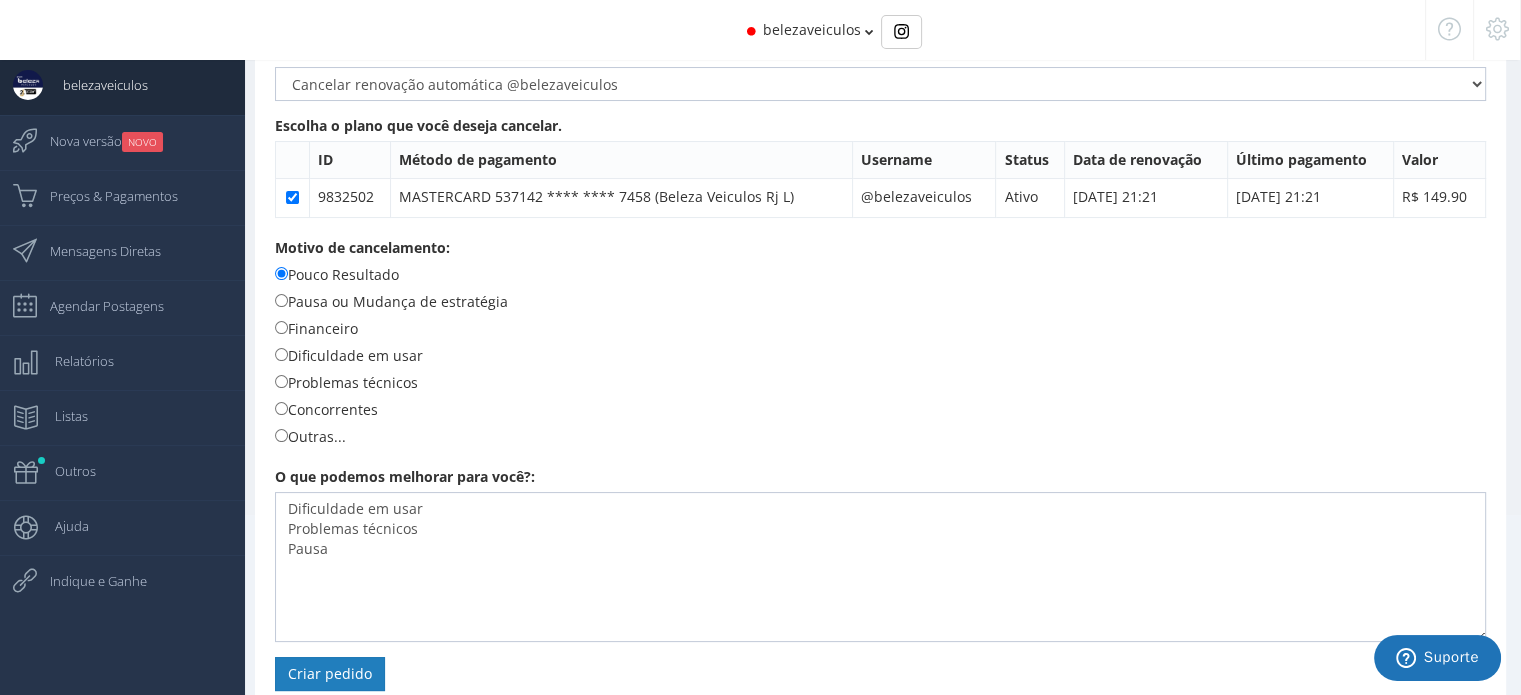 click on "Criar pedido" at bounding box center [330, 674] 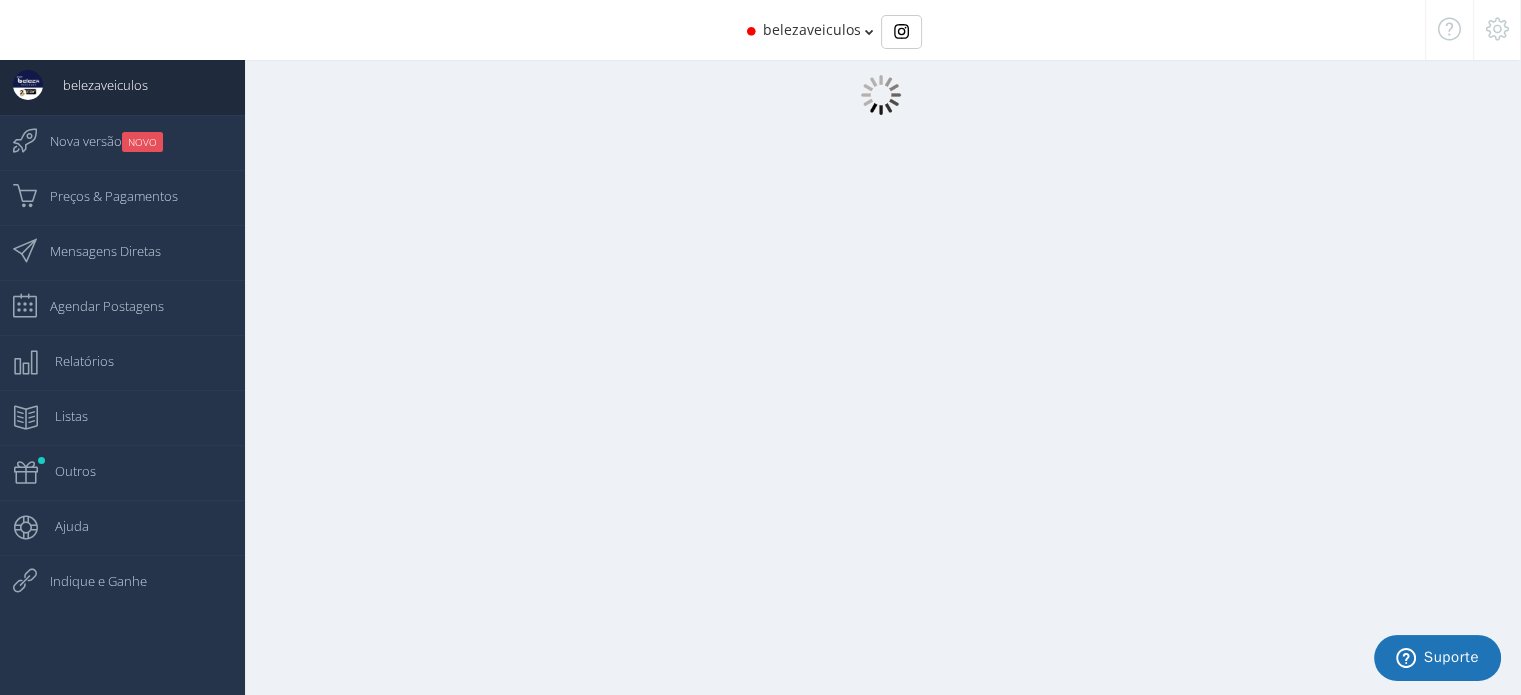 scroll, scrollTop: 20, scrollLeft: 0, axis: vertical 